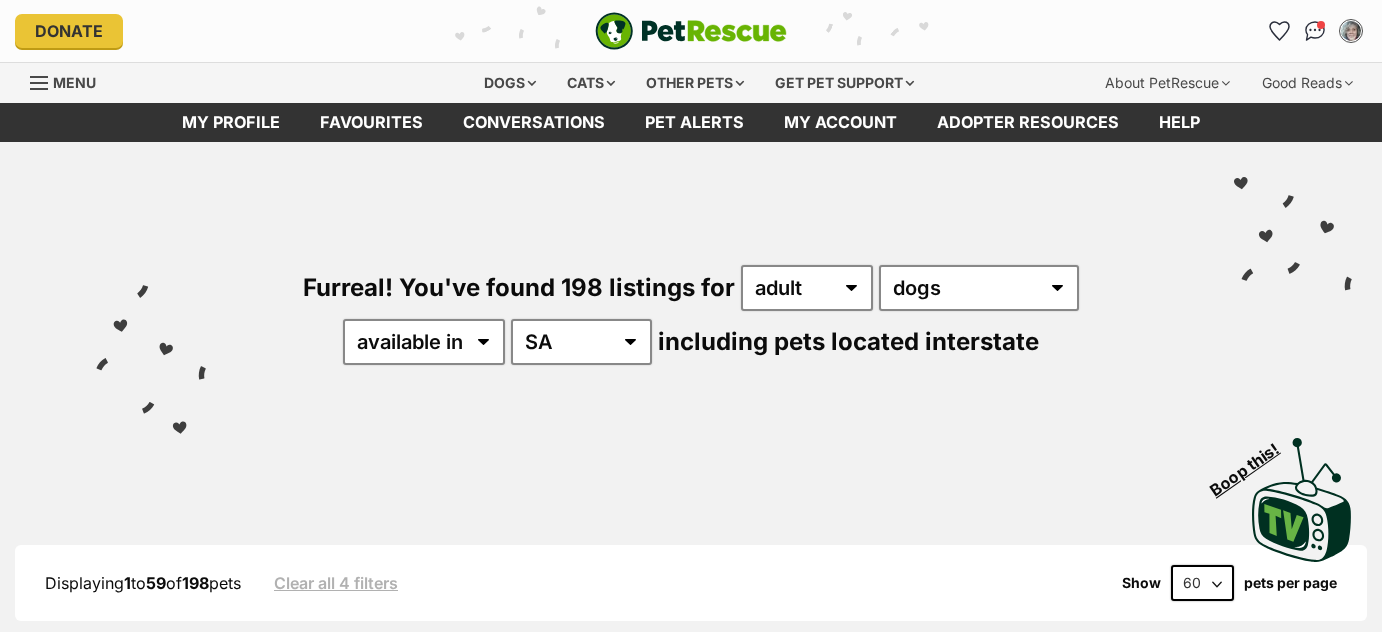 scroll, scrollTop: 0, scrollLeft: 0, axis: both 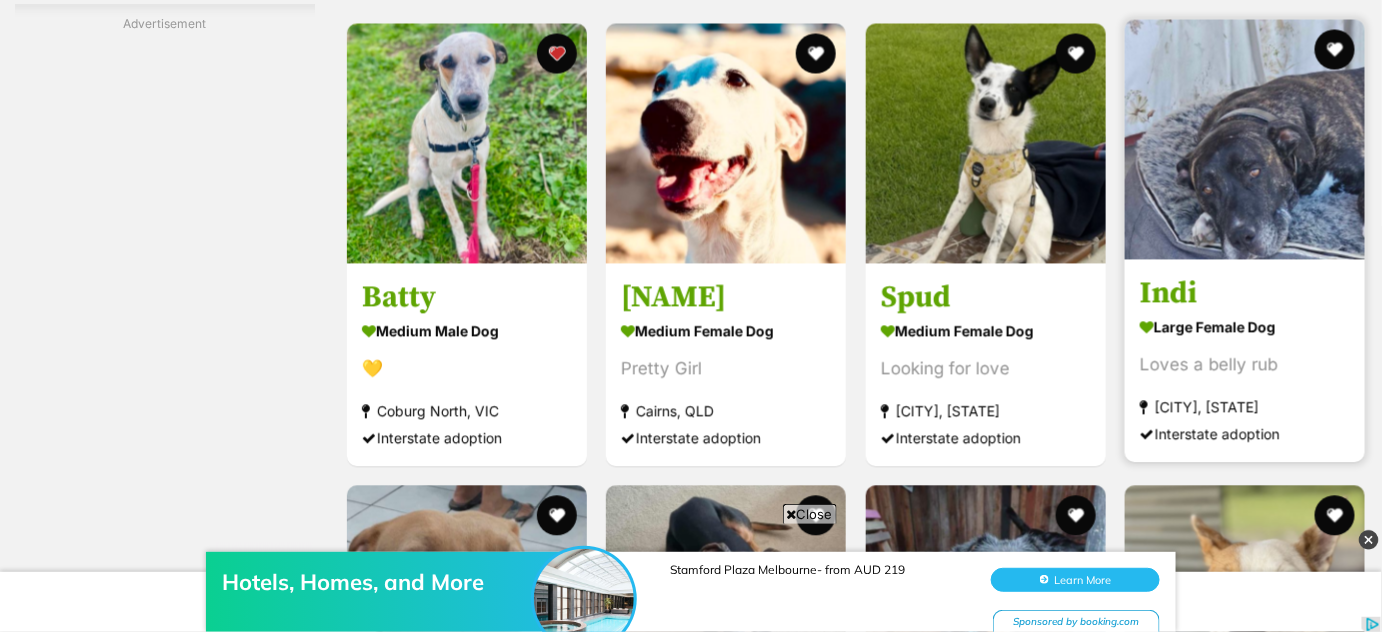click at bounding box center (1245, 139) 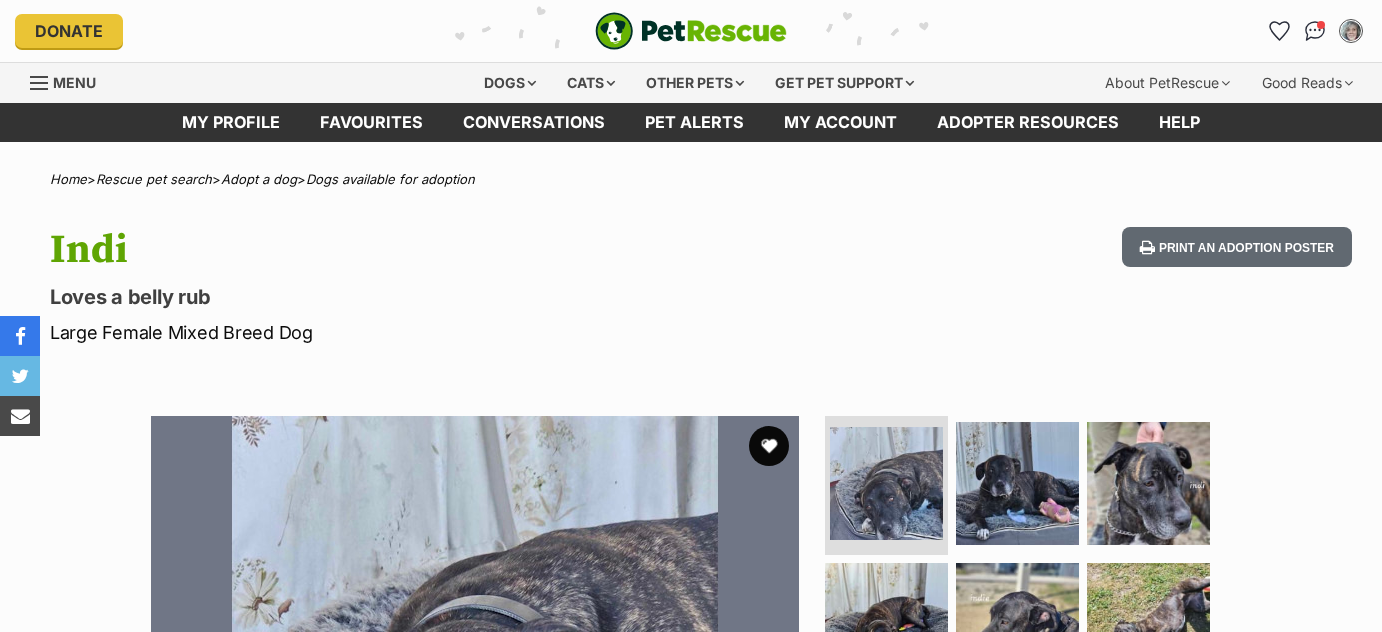 scroll, scrollTop: 0, scrollLeft: 0, axis: both 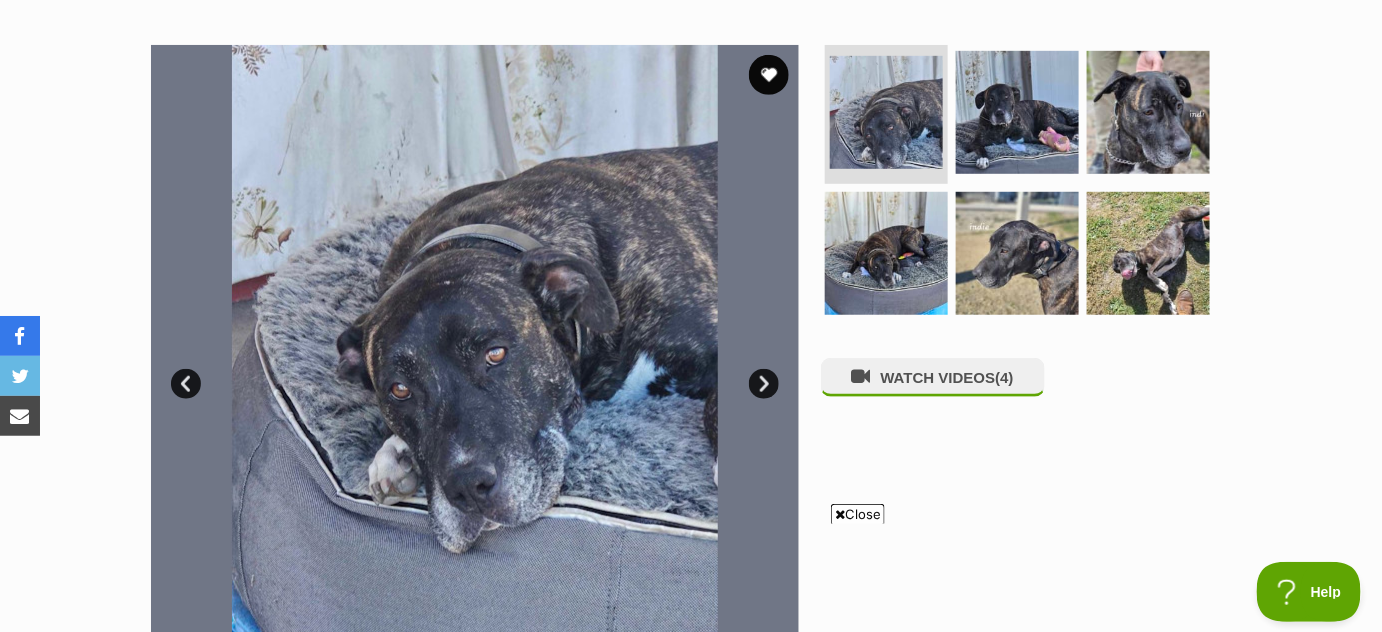 click on "Next" at bounding box center [764, 384] 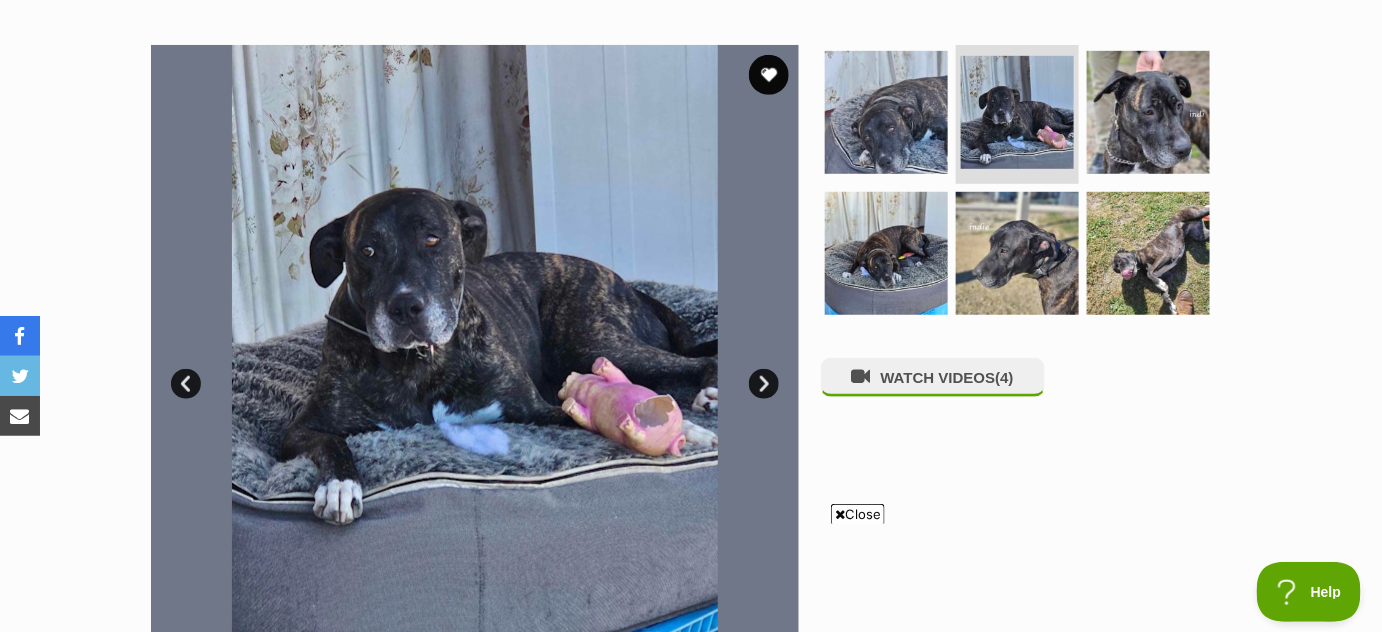 scroll, scrollTop: 0, scrollLeft: 0, axis: both 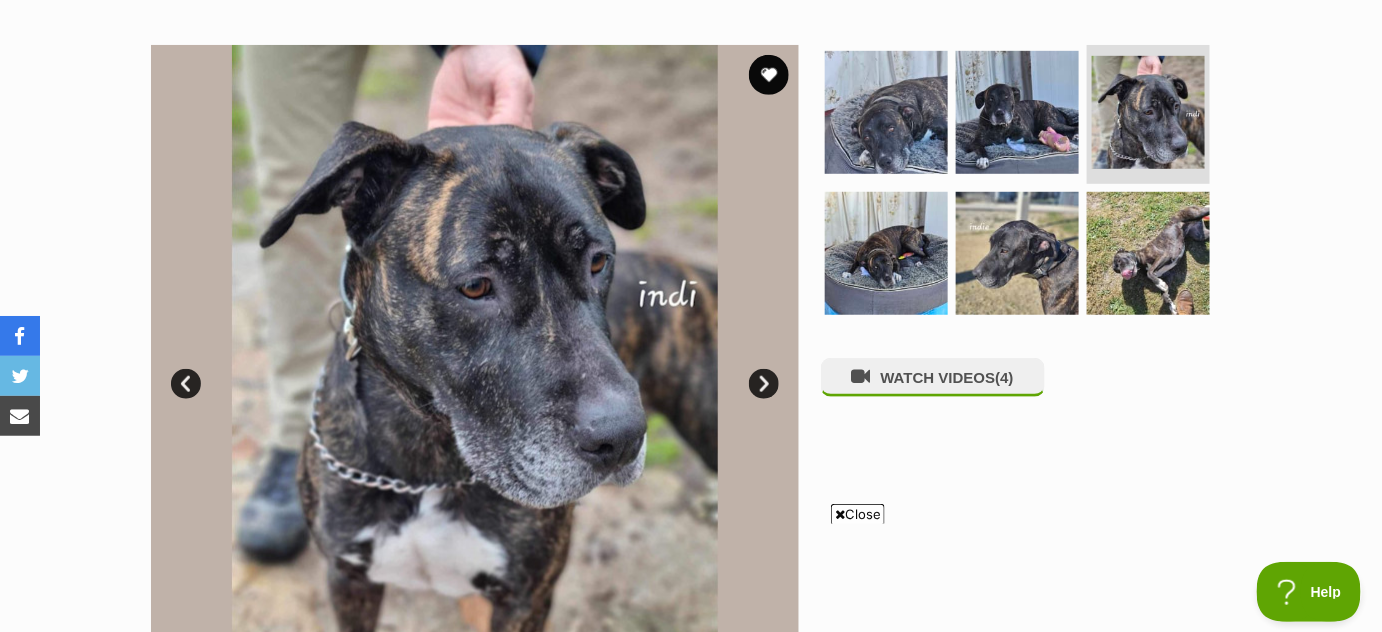 click on "Next" at bounding box center [764, 384] 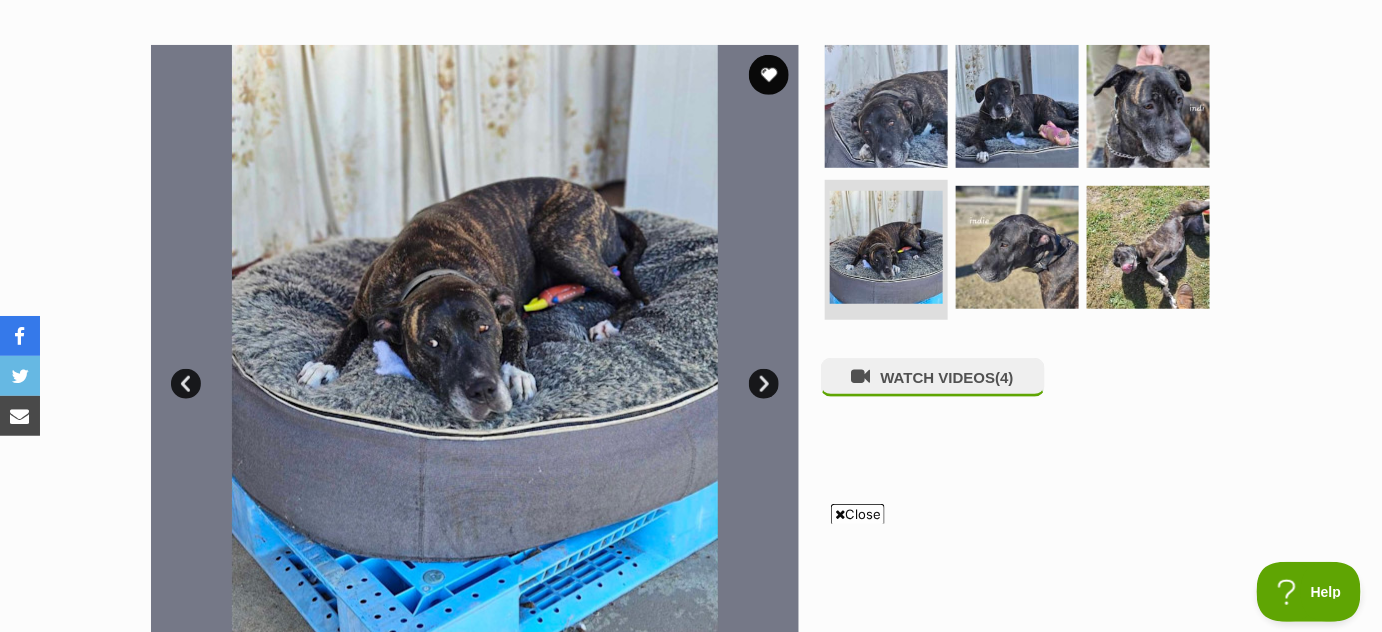 click on "Next" at bounding box center (764, 384) 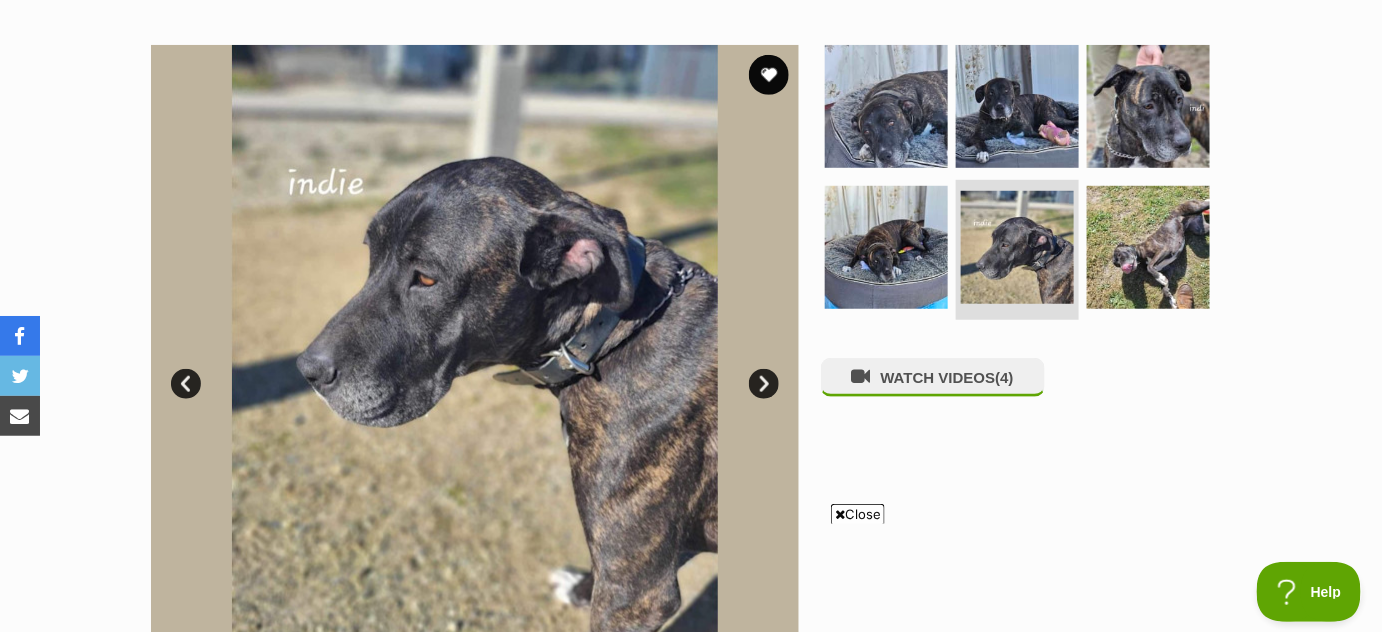 click on "Next" at bounding box center [764, 384] 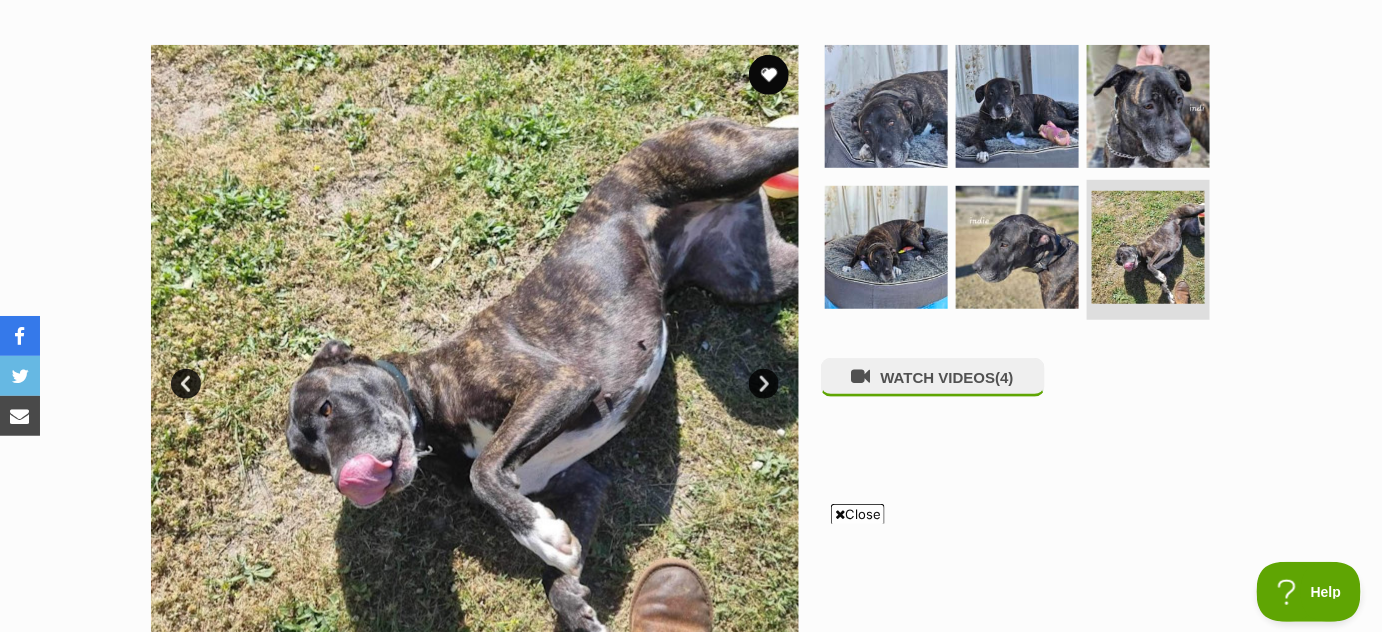 click on "Next" at bounding box center (764, 384) 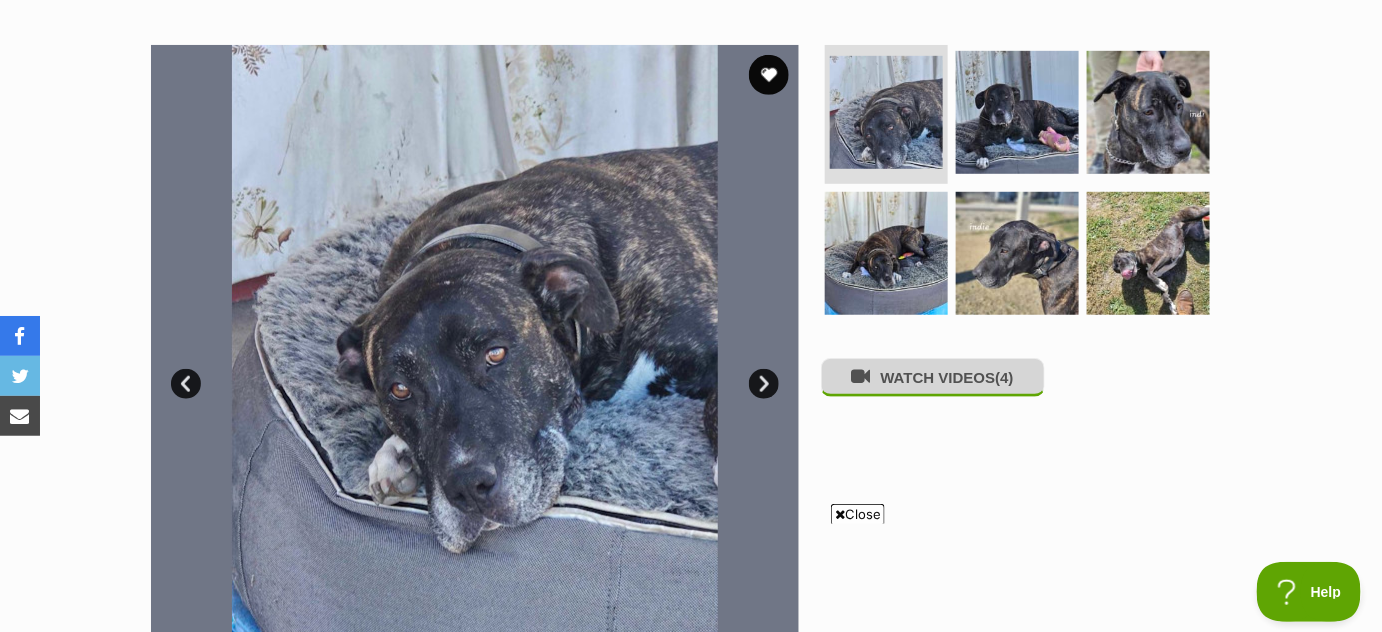 click on "WATCH VIDEOS
(4)" at bounding box center (933, 377) 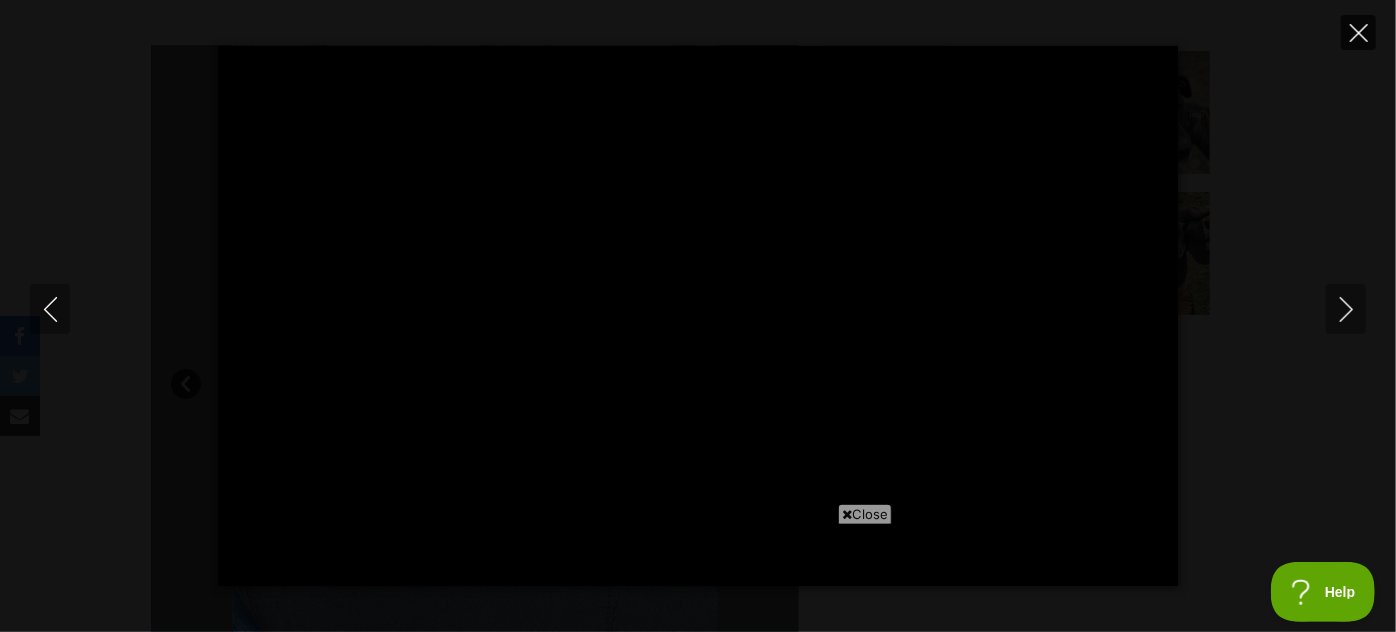 click at bounding box center (1358, 32) 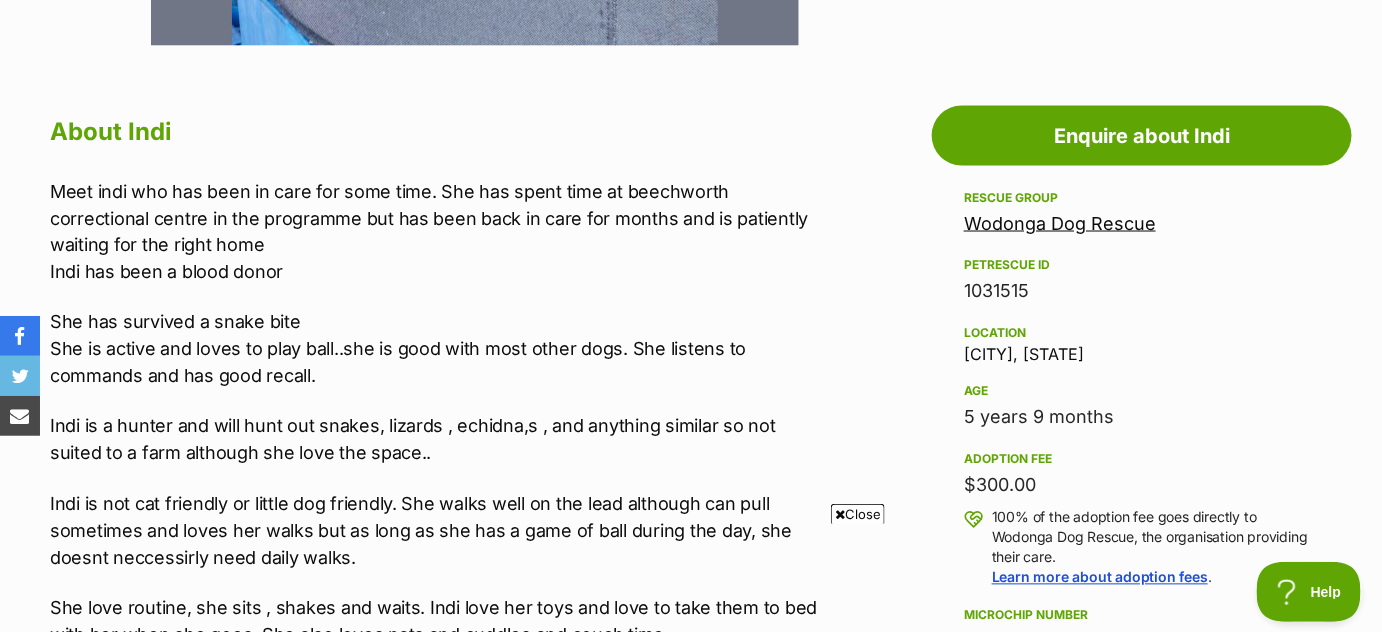 scroll, scrollTop: 1029, scrollLeft: 0, axis: vertical 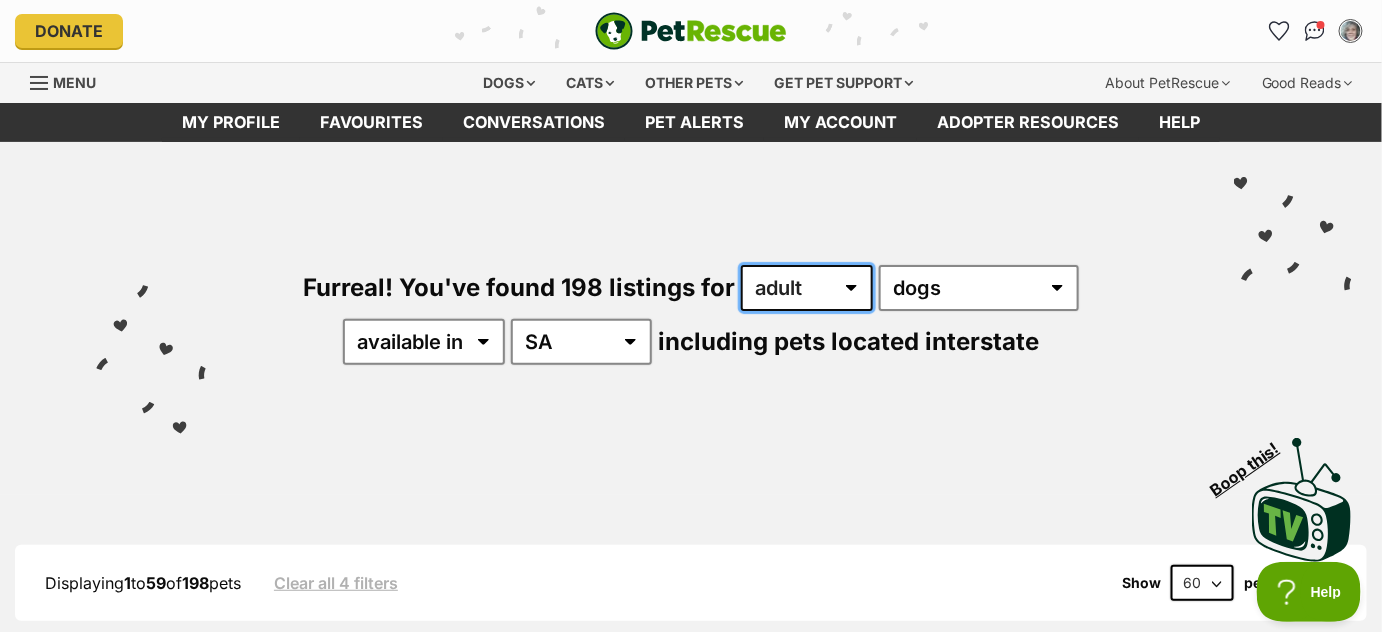 click on "any age
puppy
adult
senior" at bounding box center [807, 288] 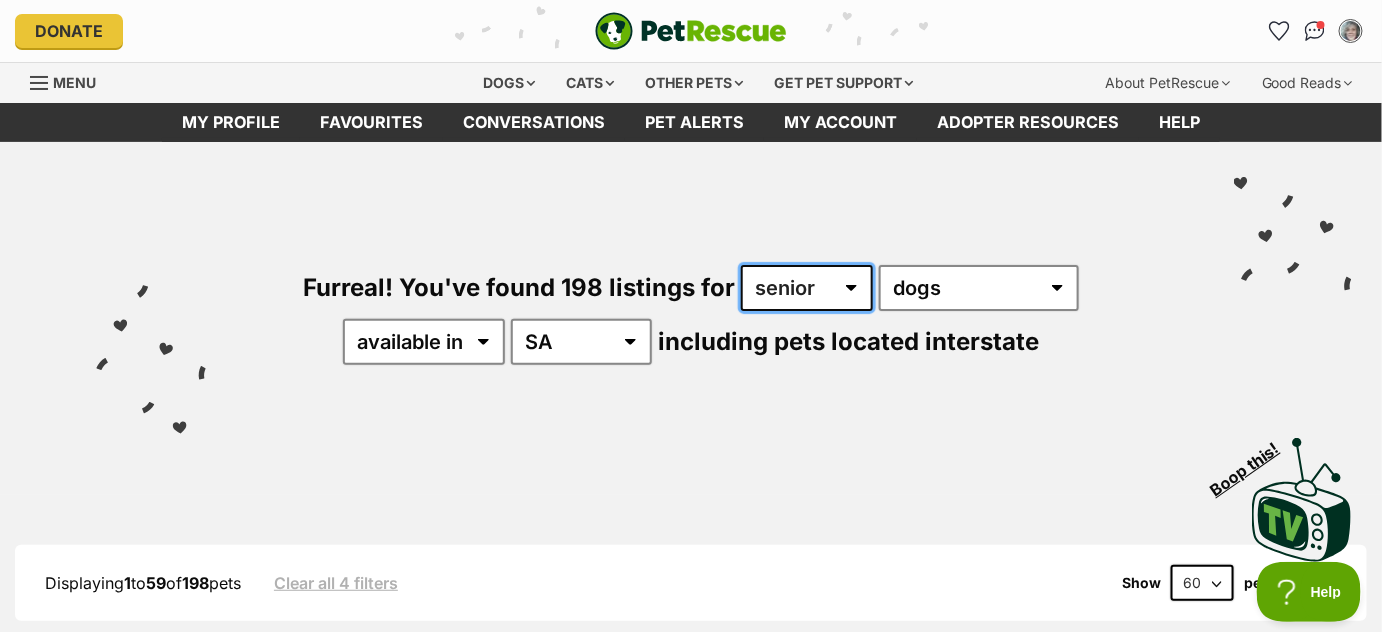 click on "any age
puppy
adult
senior" at bounding box center (807, 288) 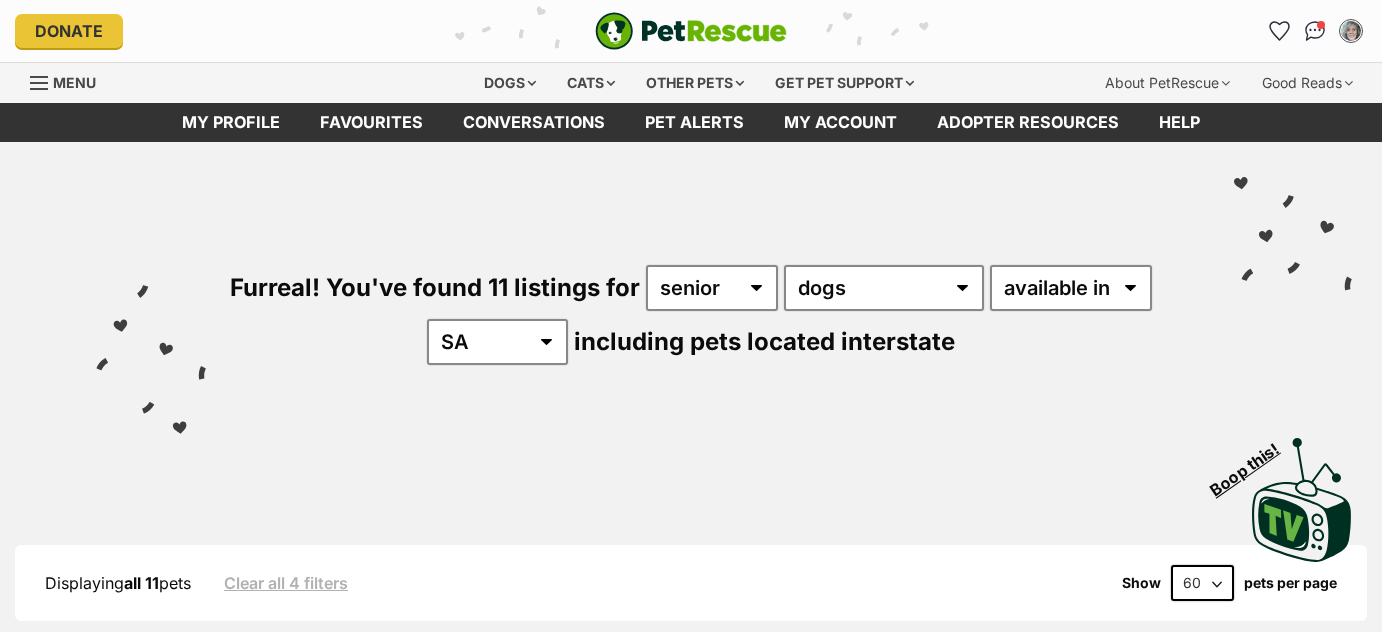 scroll, scrollTop: 0, scrollLeft: 0, axis: both 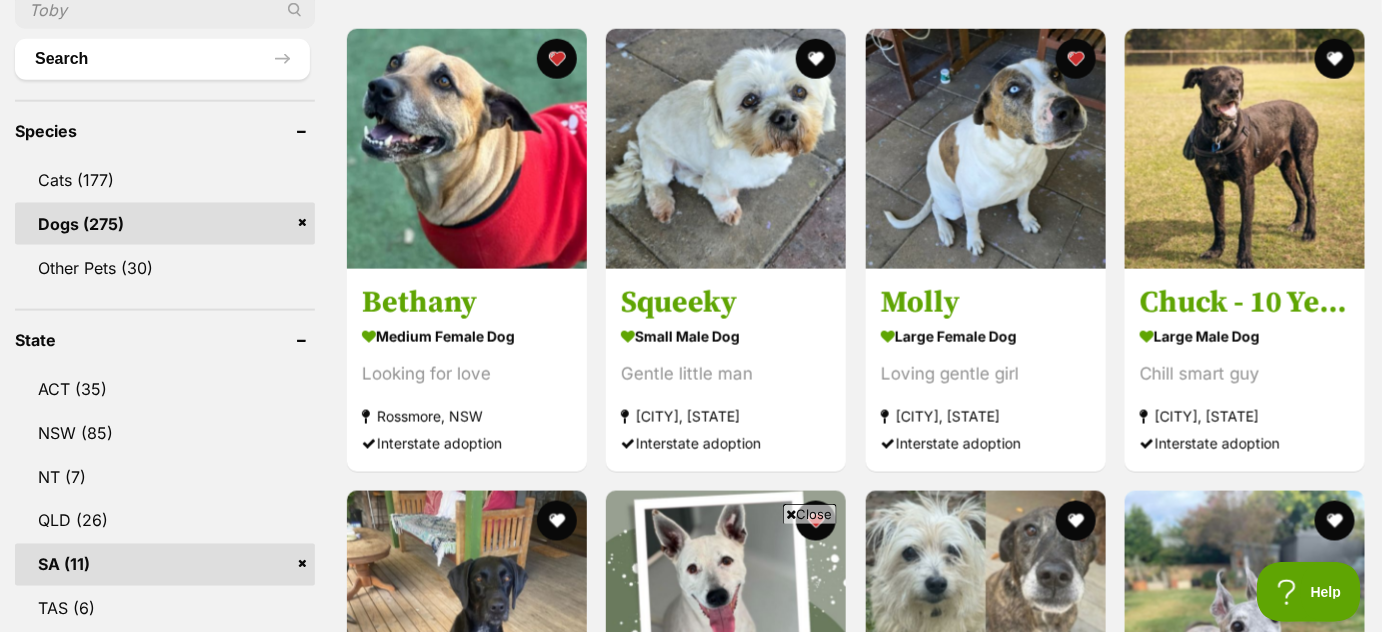 drag, startPoint x: 0, startPoint y: 0, endPoint x: 1395, endPoint y: 125, distance: 1400.5891 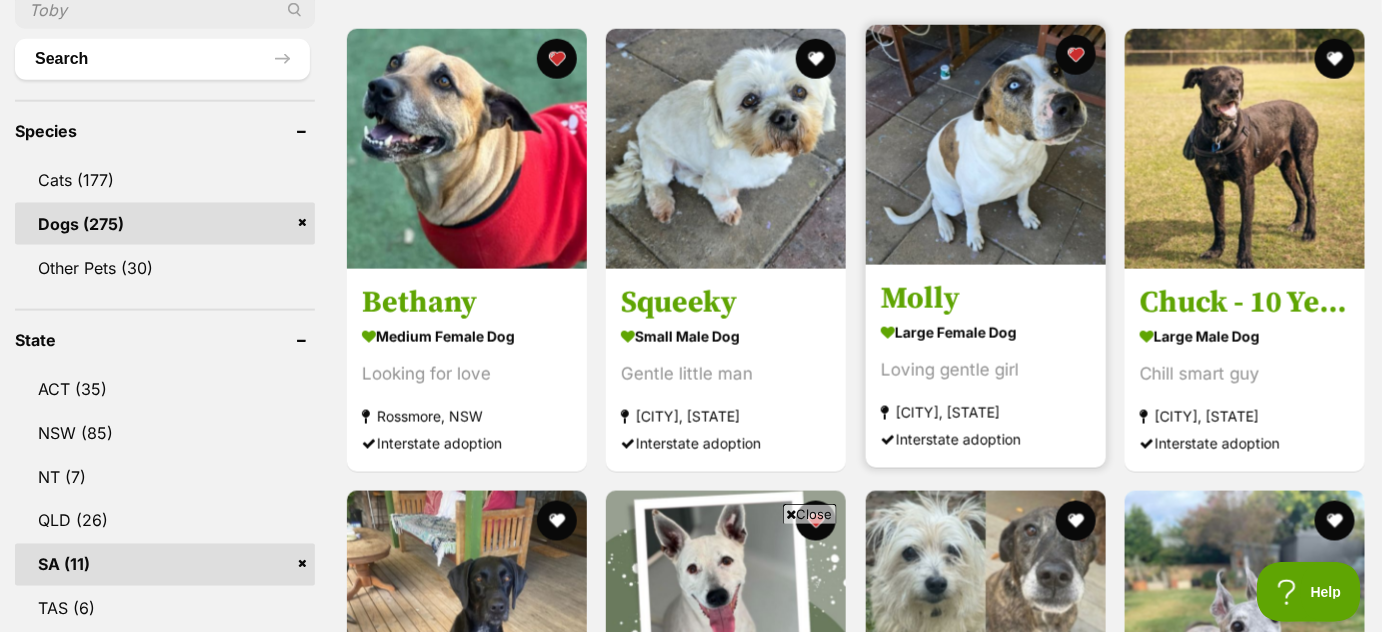 click at bounding box center [986, 145] 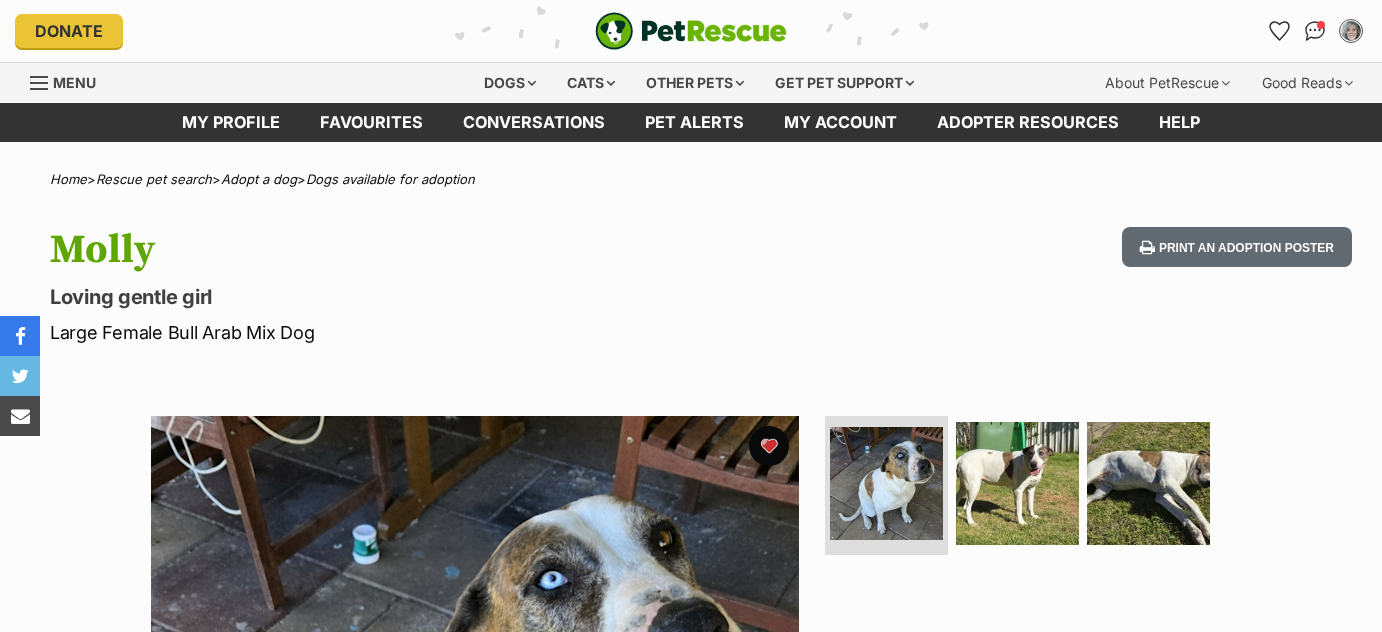 scroll, scrollTop: 0, scrollLeft: 0, axis: both 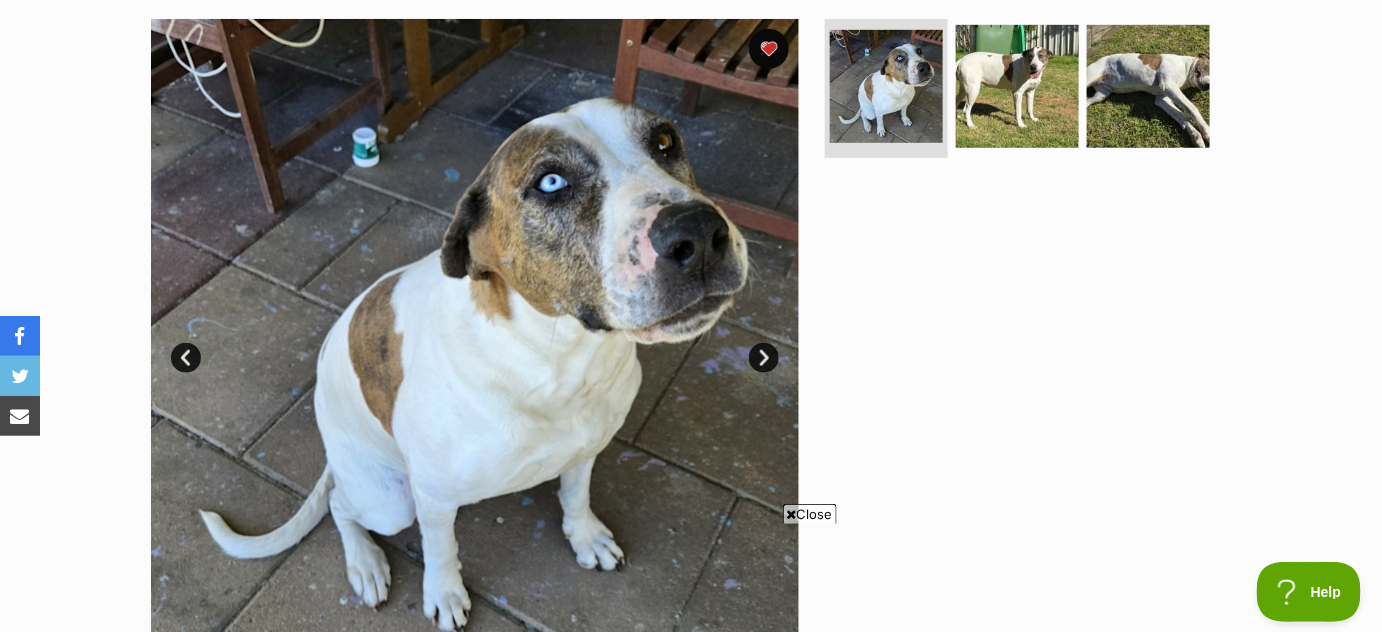 click on "Next" at bounding box center (764, 358) 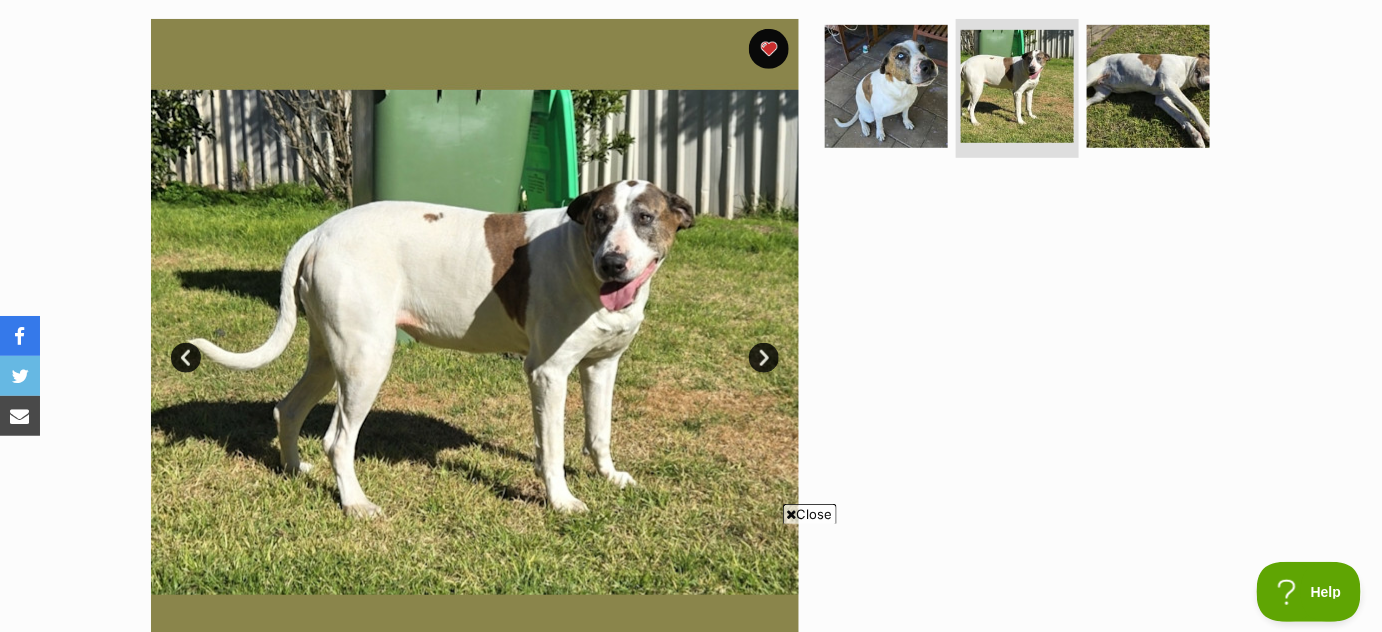 click on "Next" at bounding box center [764, 358] 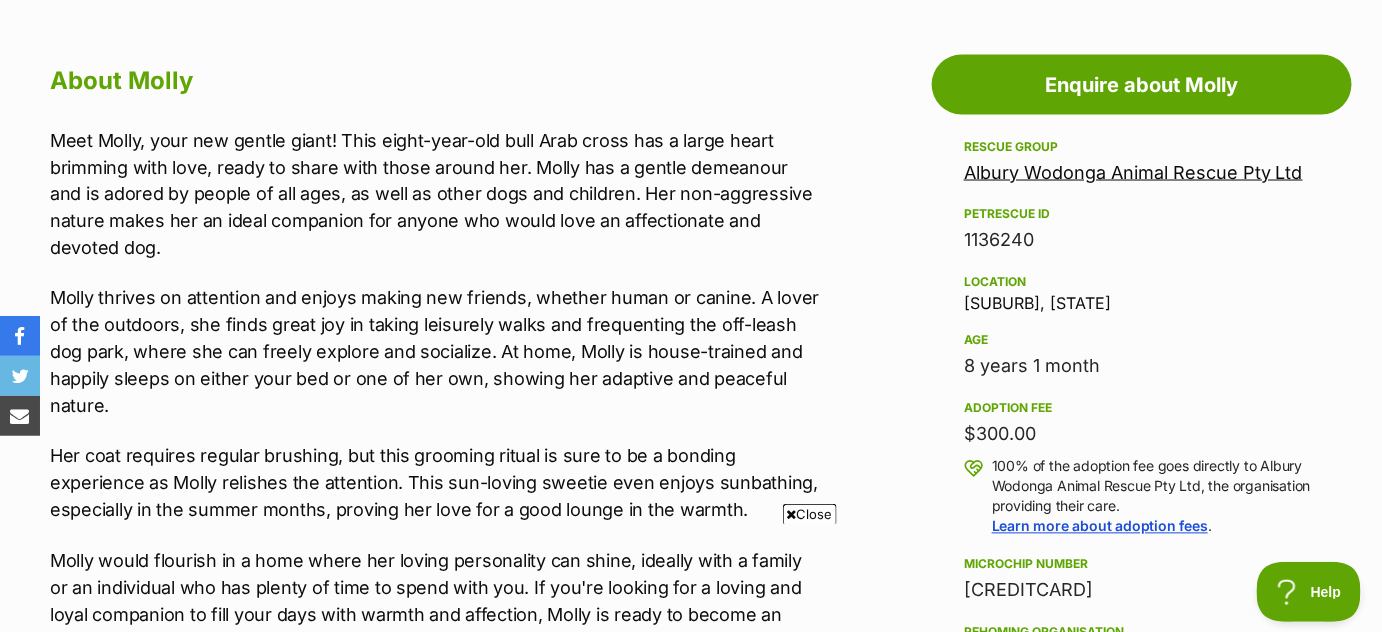 scroll, scrollTop: 1074, scrollLeft: 0, axis: vertical 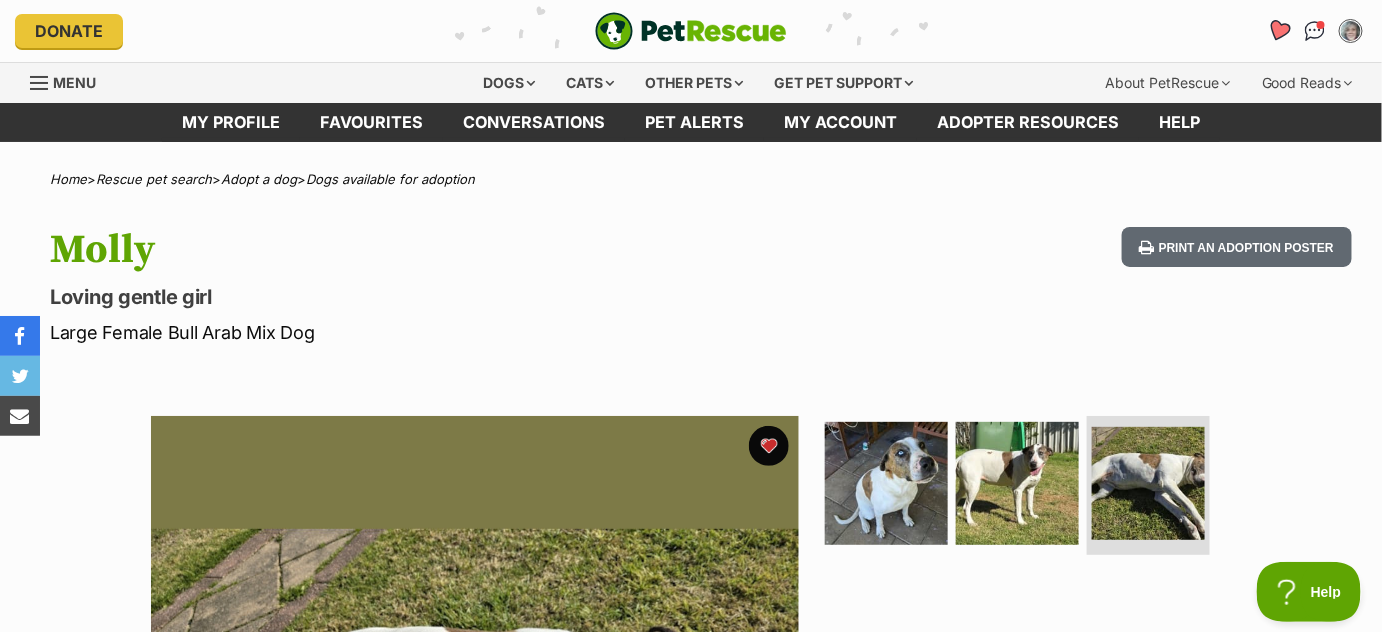 click 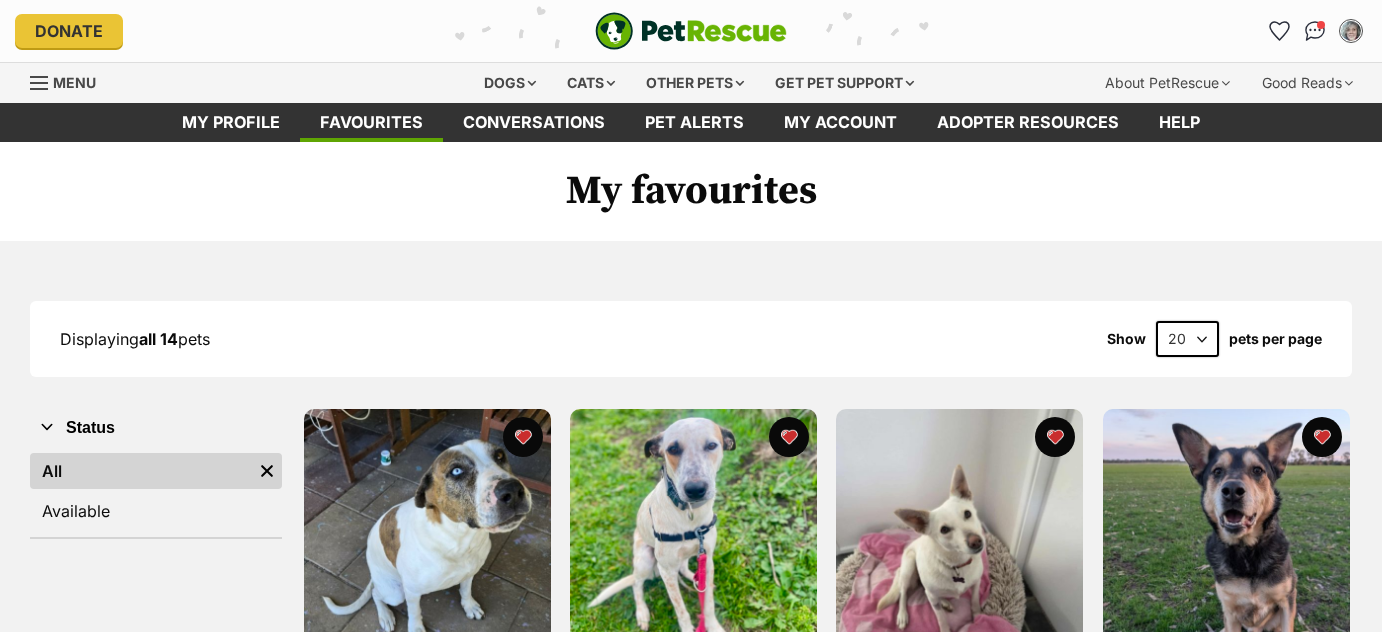 scroll, scrollTop: 0, scrollLeft: 0, axis: both 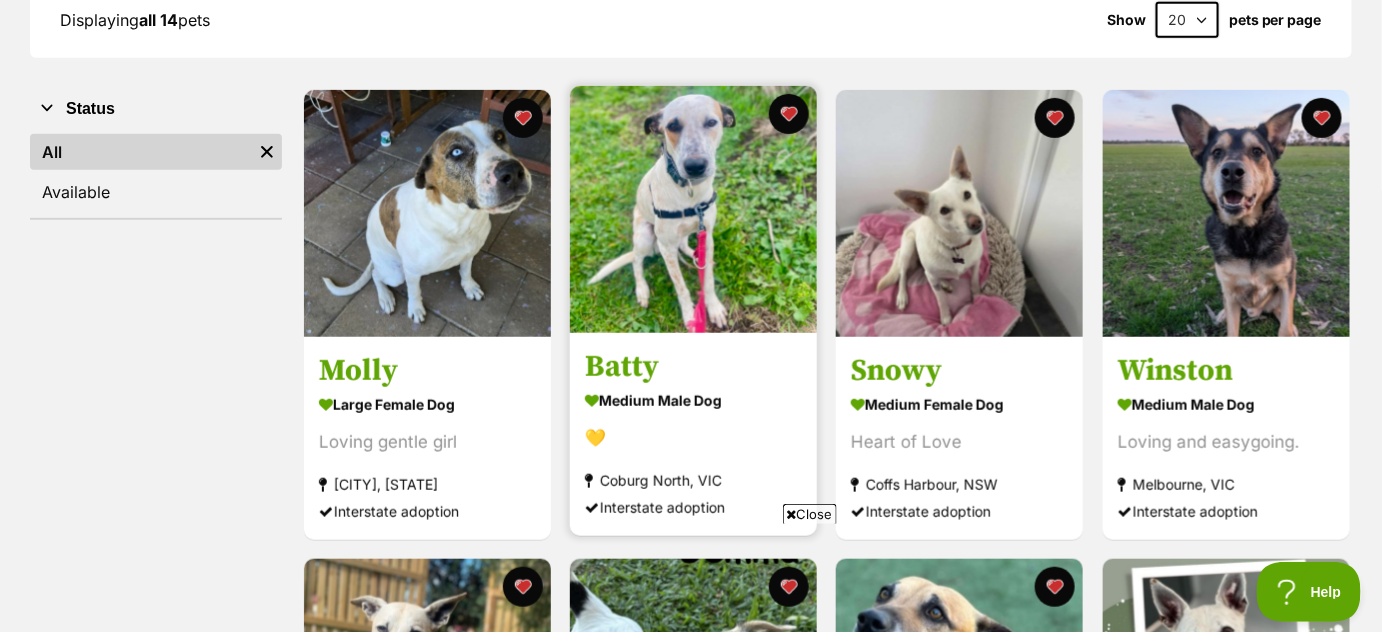 click at bounding box center [693, 209] 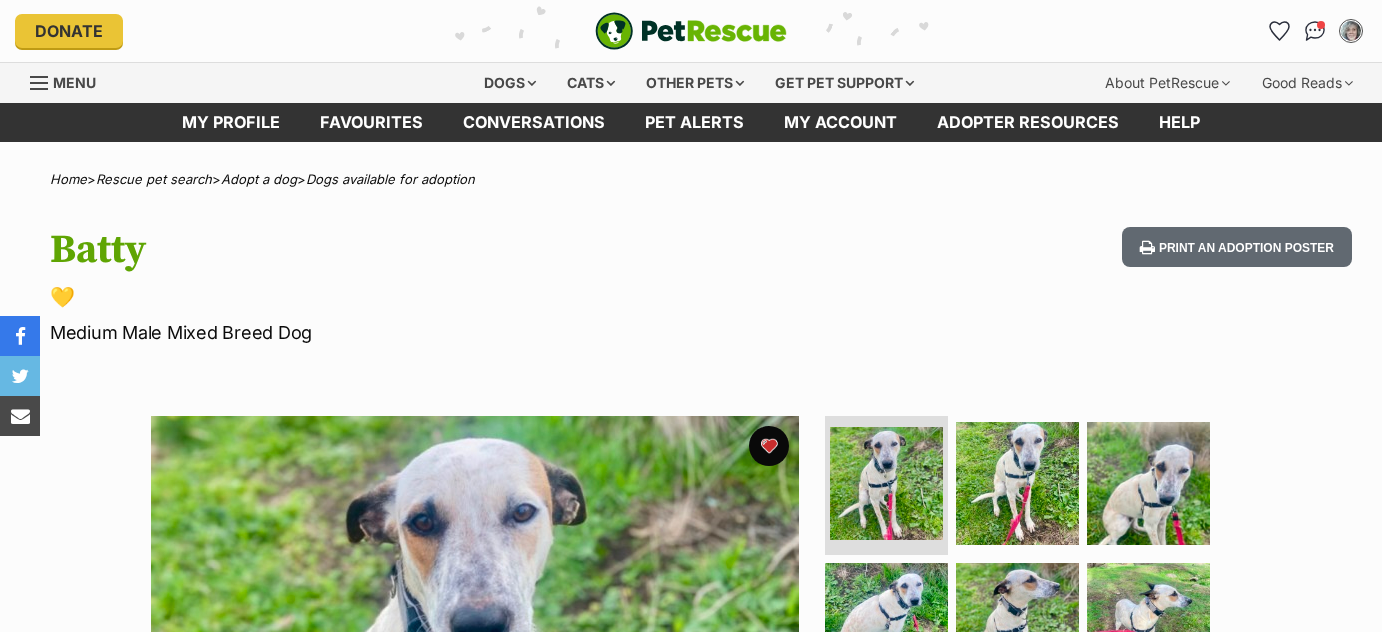 scroll, scrollTop: 0, scrollLeft: 0, axis: both 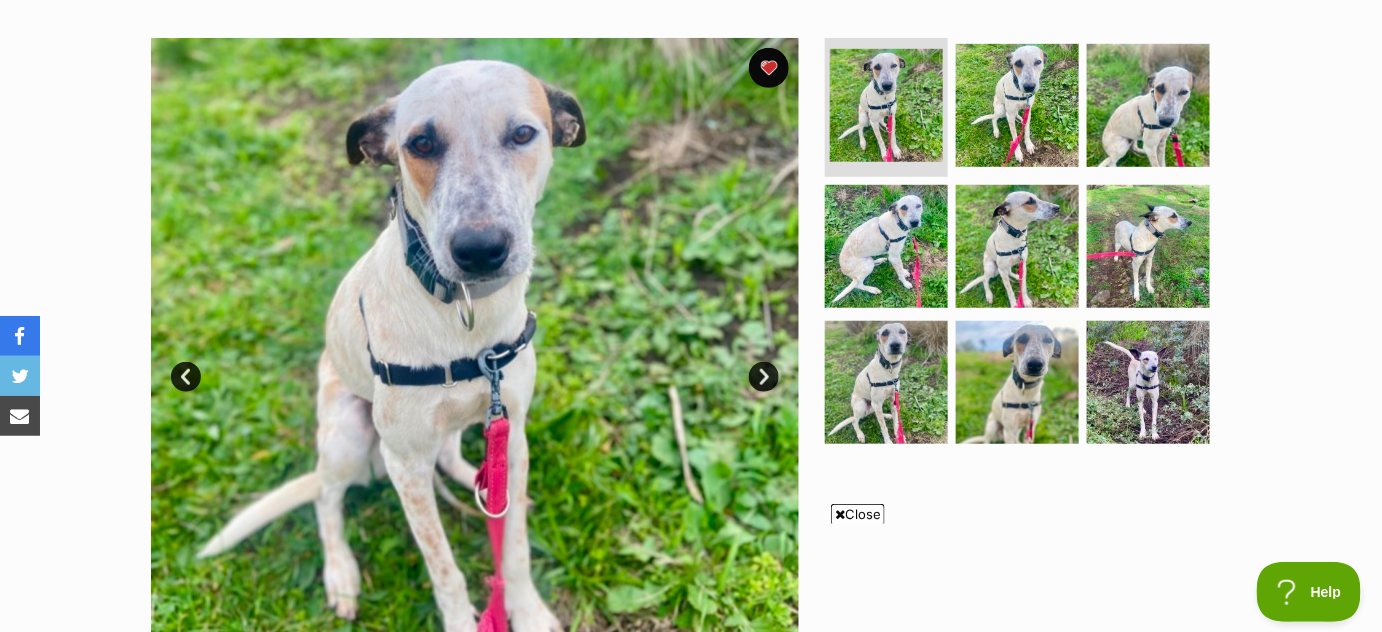 click on "Next" at bounding box center [764, 377] 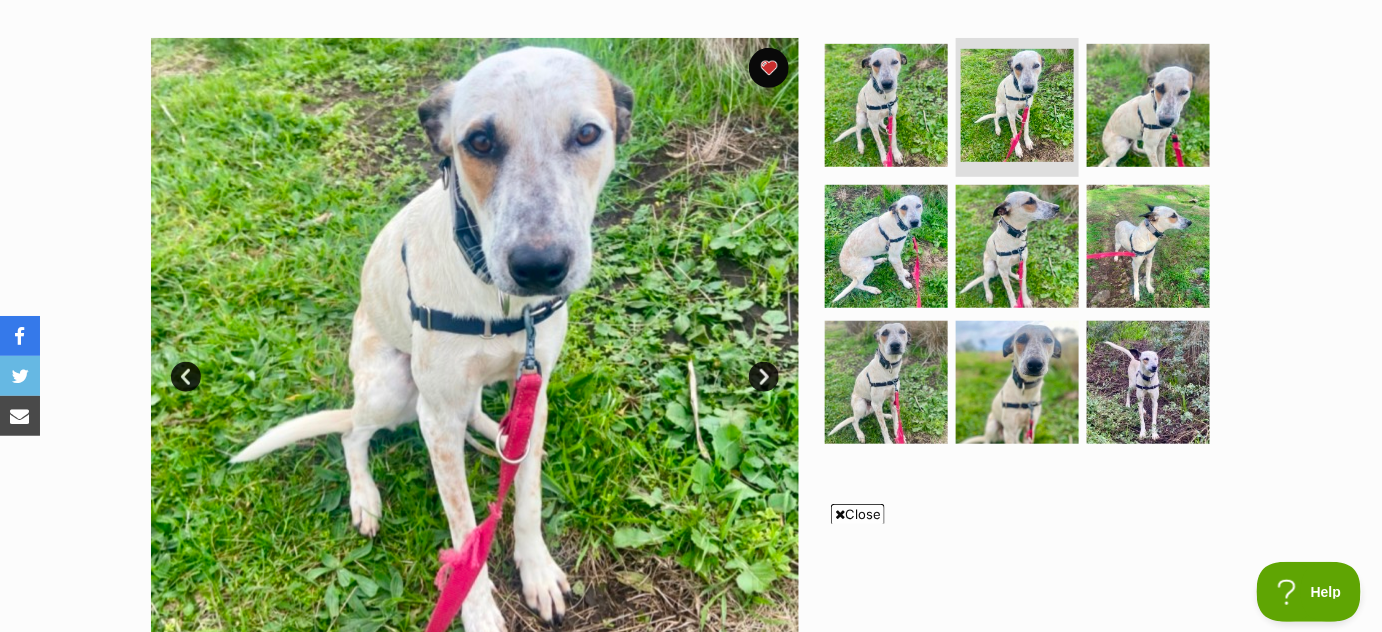 click on "Next" at bounding box center [764, 377] 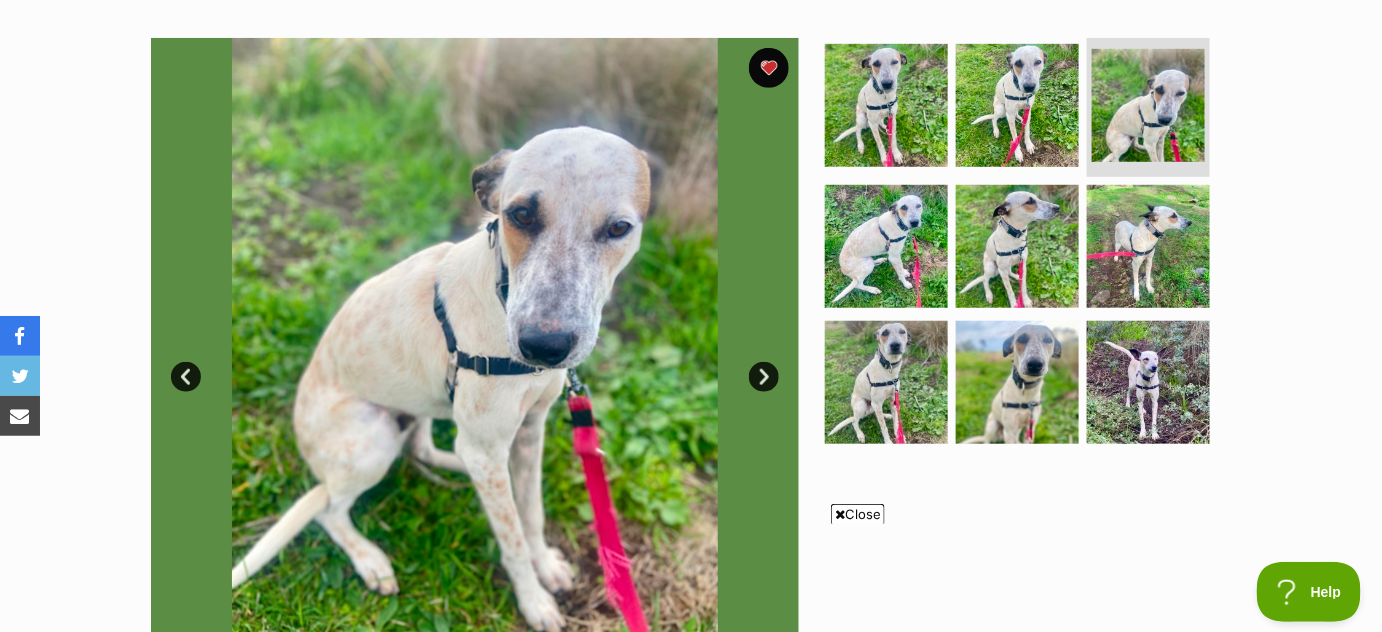 click on "Next" at bounding box center [764, 377] 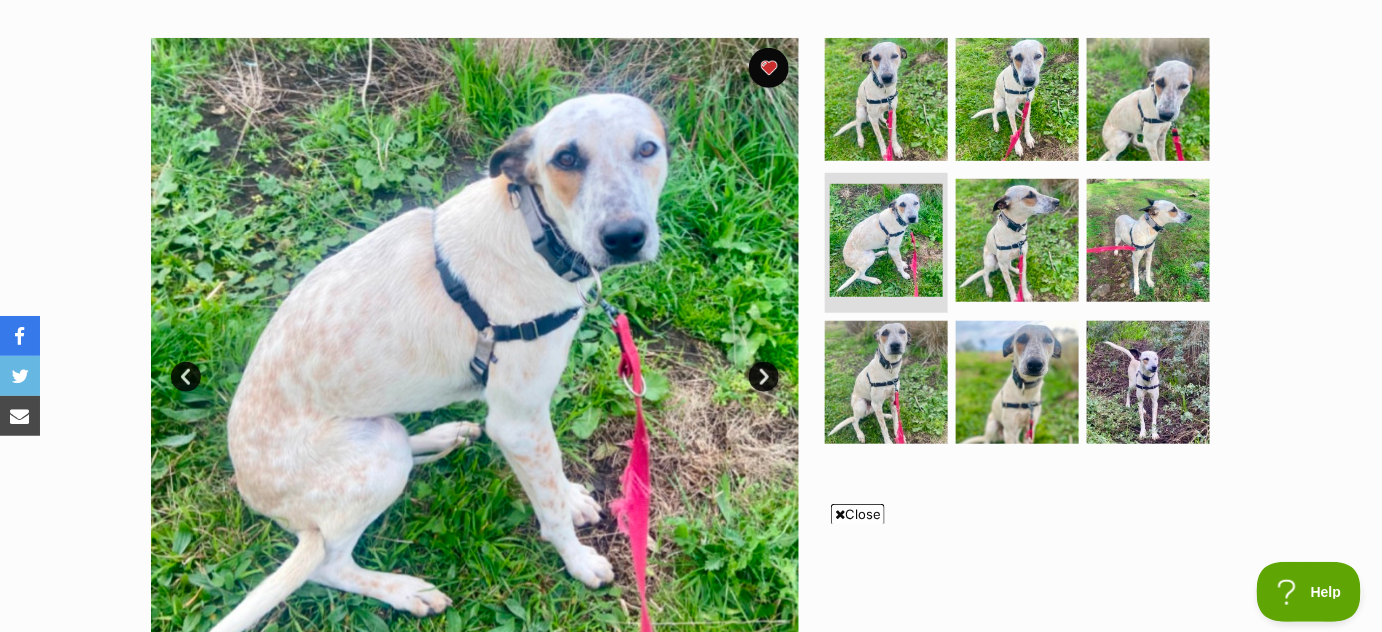 click on "Next" at bounding box center [764, 377] 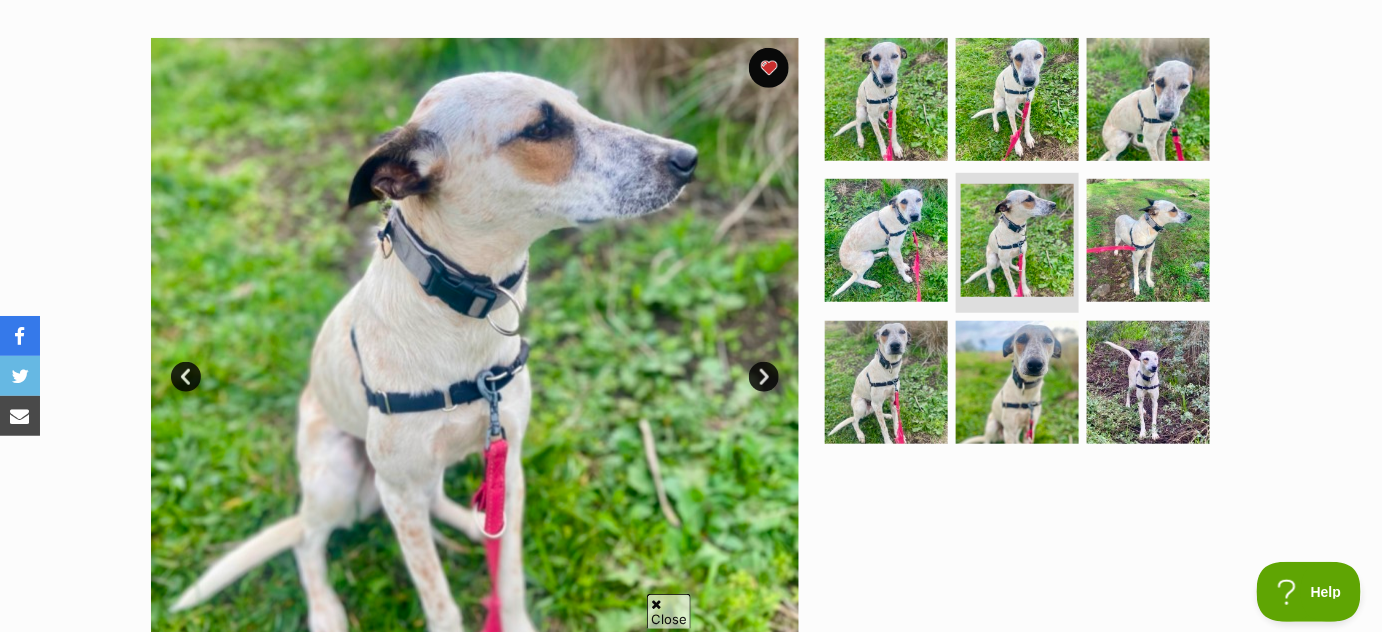click on "Next" at bounding box center [764, 377] 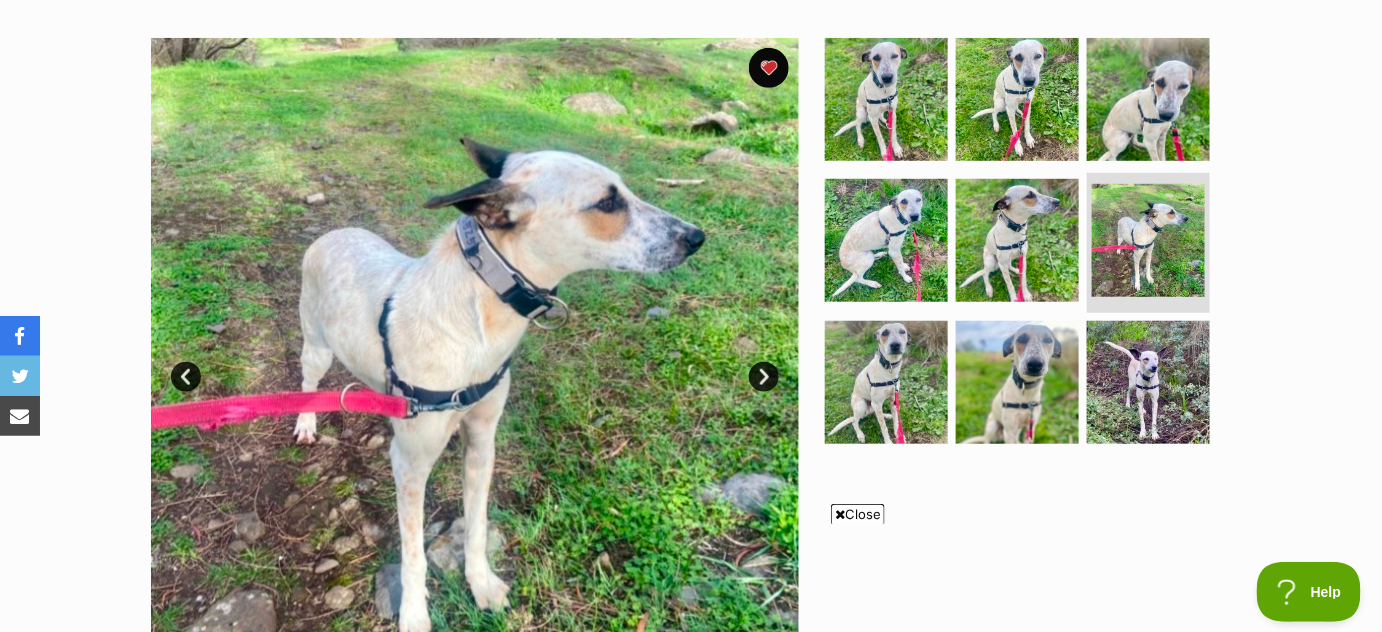 click on "Next" at bounding box center [764, 377] 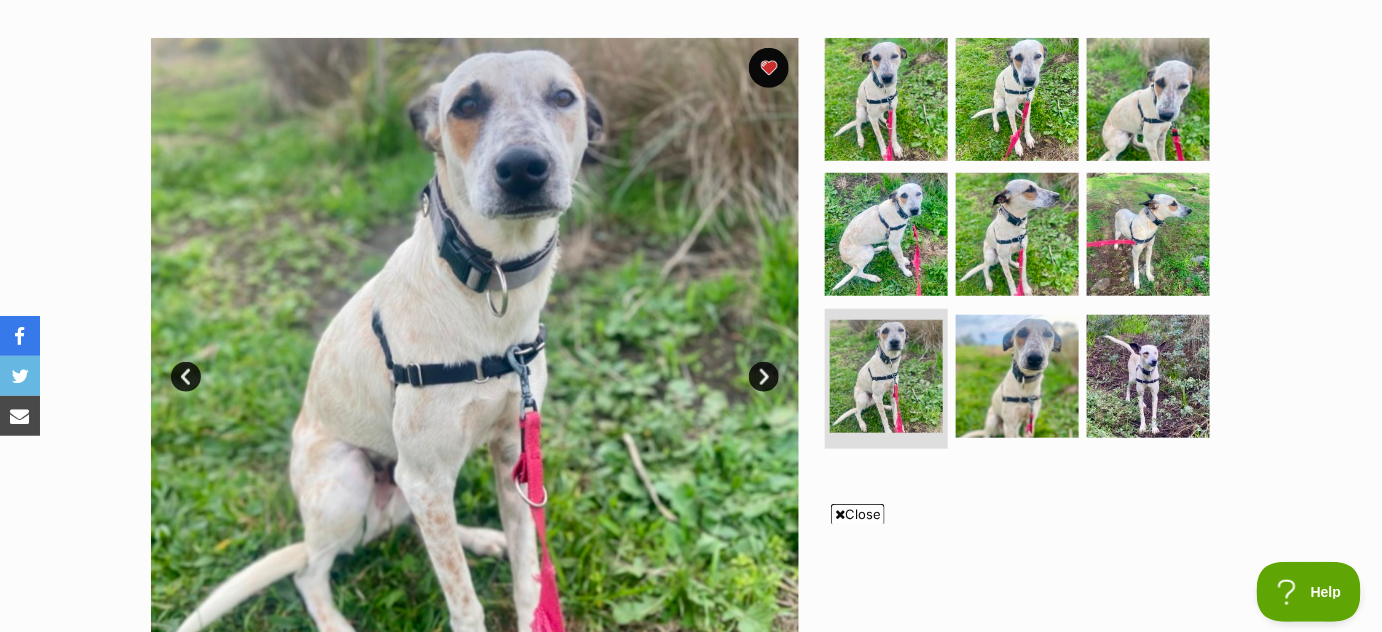 click on "Next" at bounding box center [764, 377] 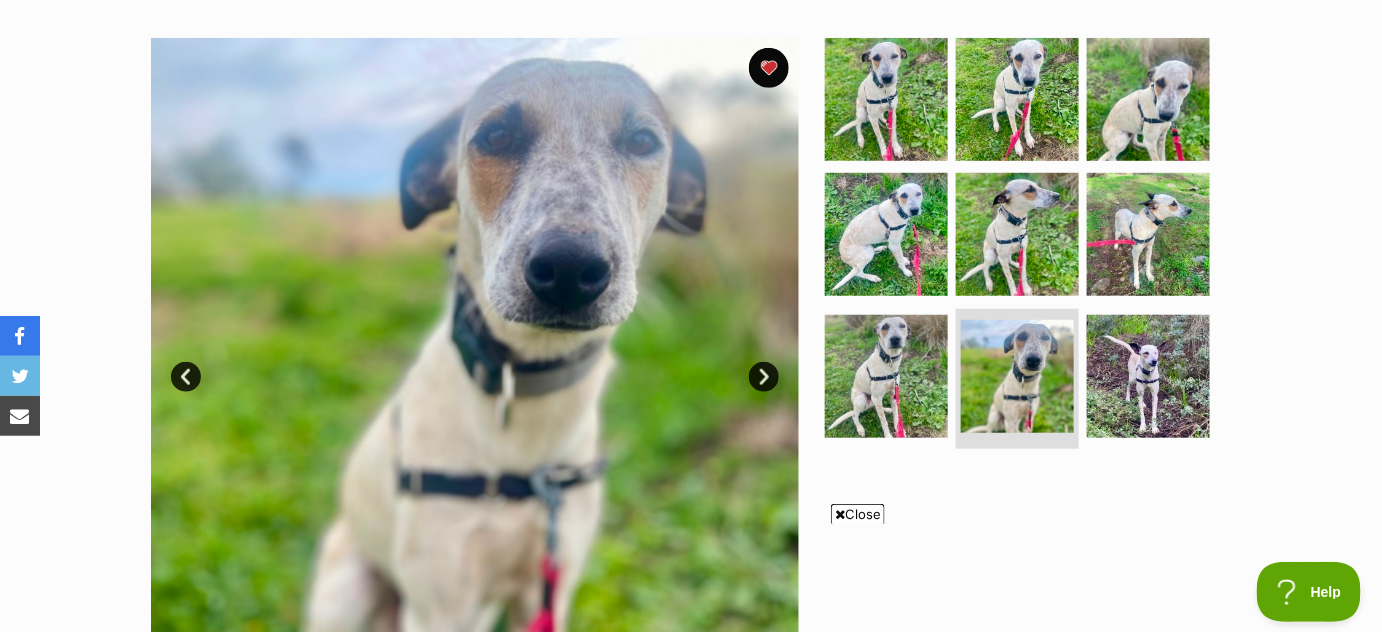 click on "Next" at bounding box center (764, 377) 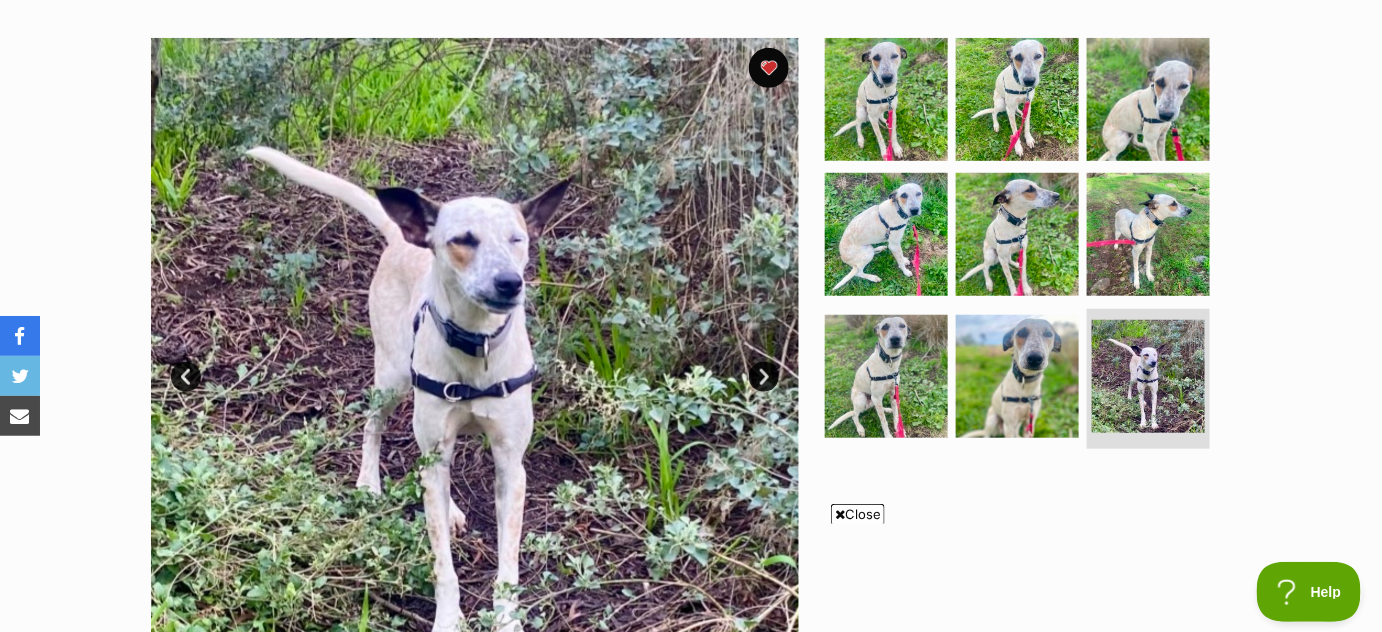 click on "Next" at bounding box center (764, 377) 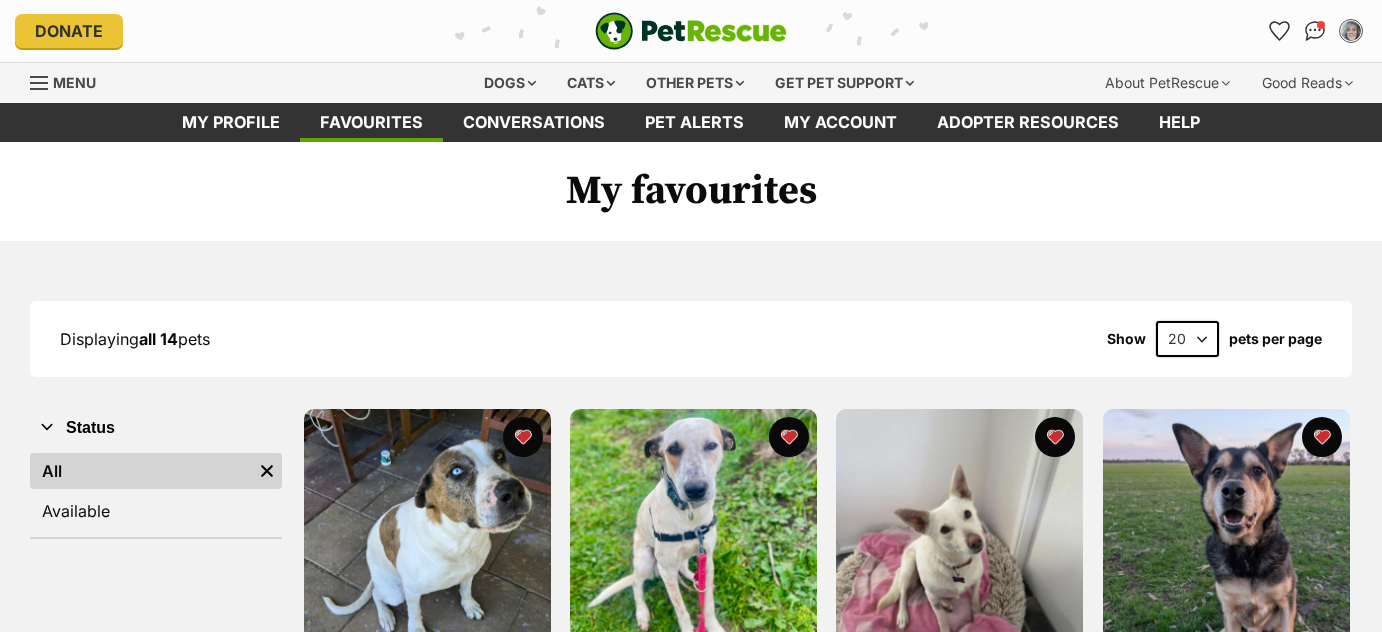 scroll, scrollTop: 319, scrollLeft: 0, axis: vertical 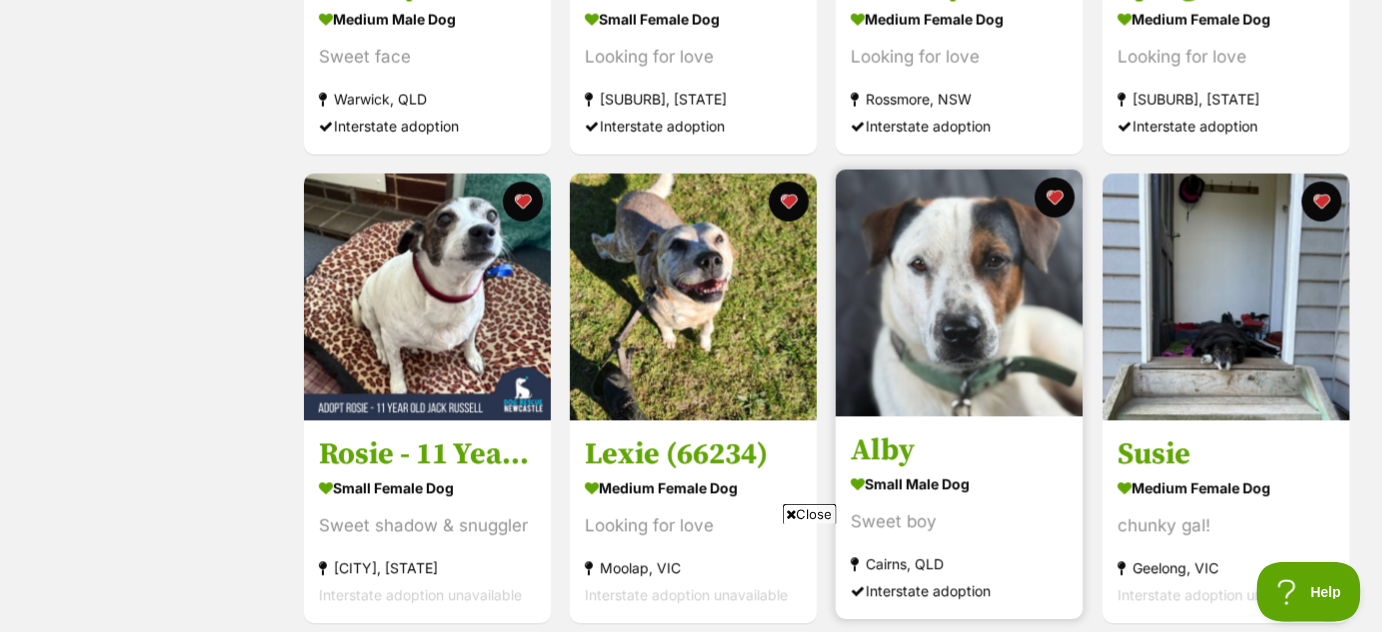 click at bounding box center (959, 293) 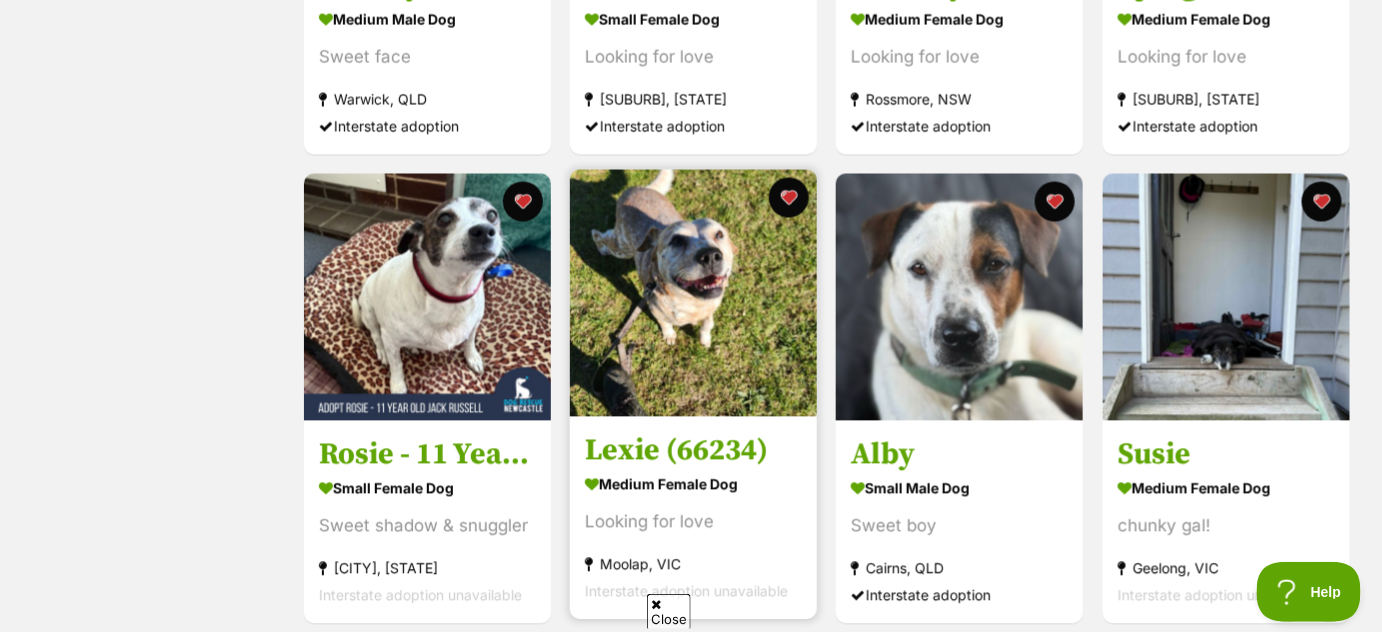 click at bounding box center [693, 293] 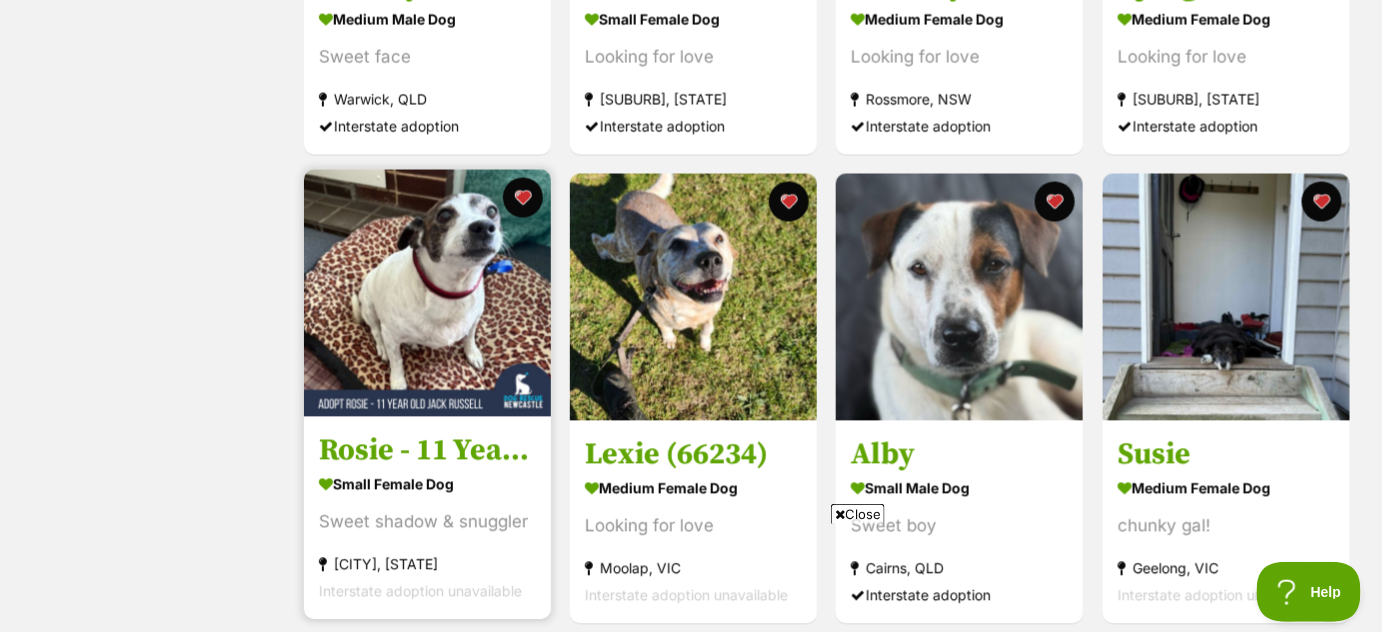 click at bounding box center (427, 293) 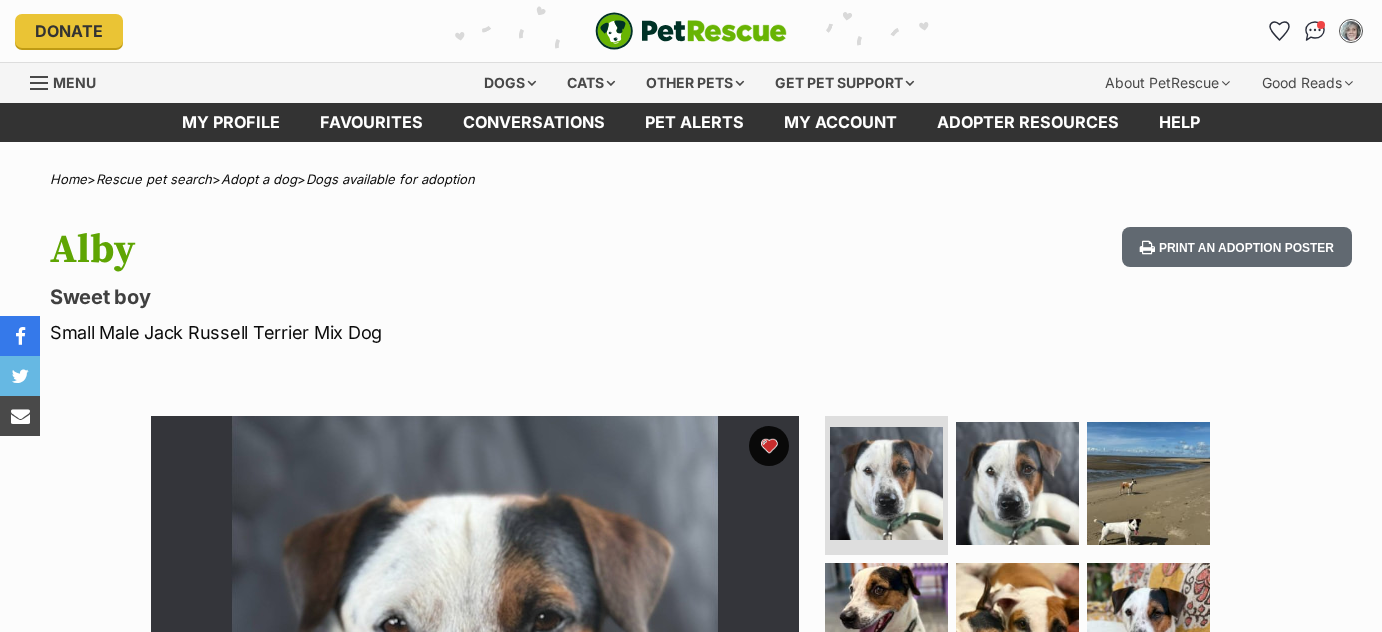 scroll, scrollTop: 0, scrollLeft: 0, axis: both 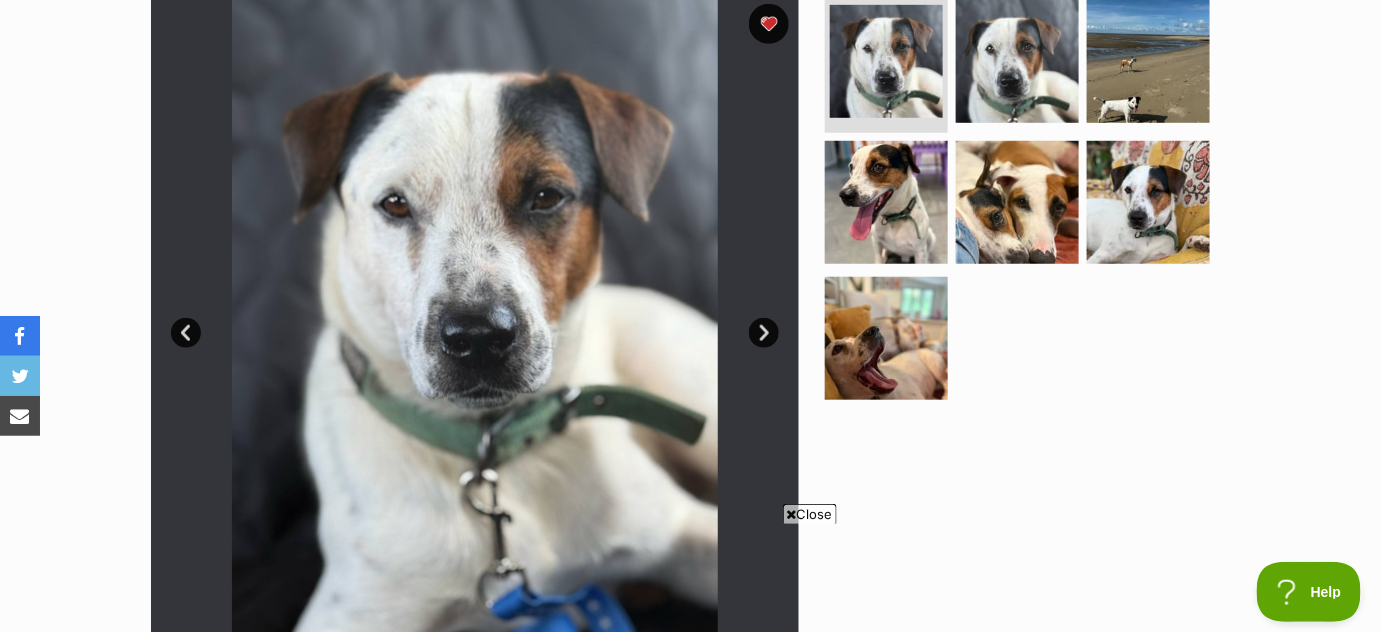 click on "Next" at bounding box center (764, 333) 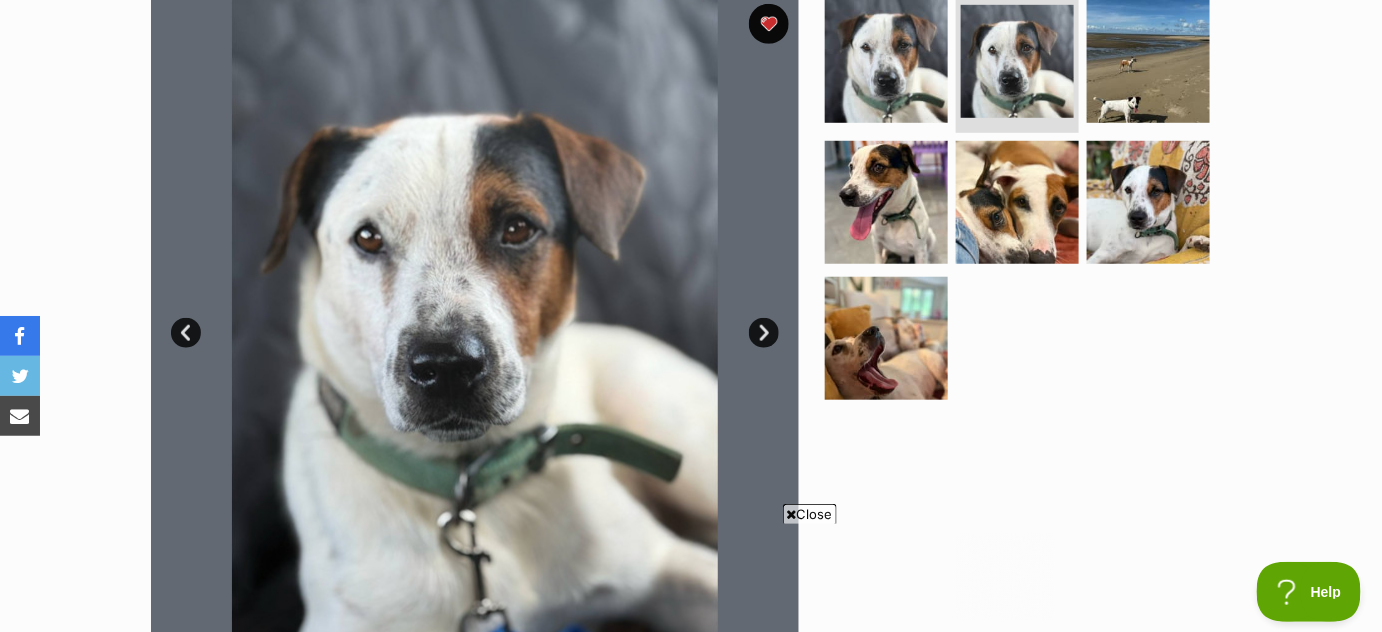 click on "Next" at bounding box center (764, 333) 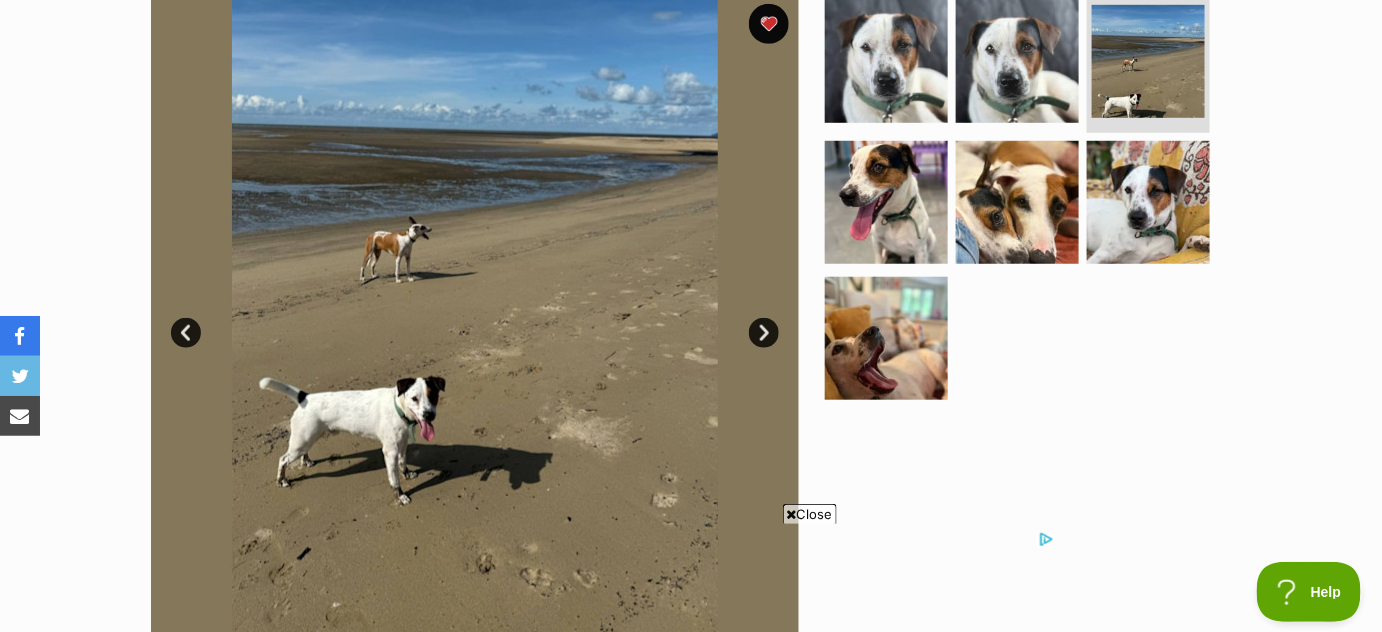 scroll, scrollTop: 0, scrollLeft: 0, axis: both 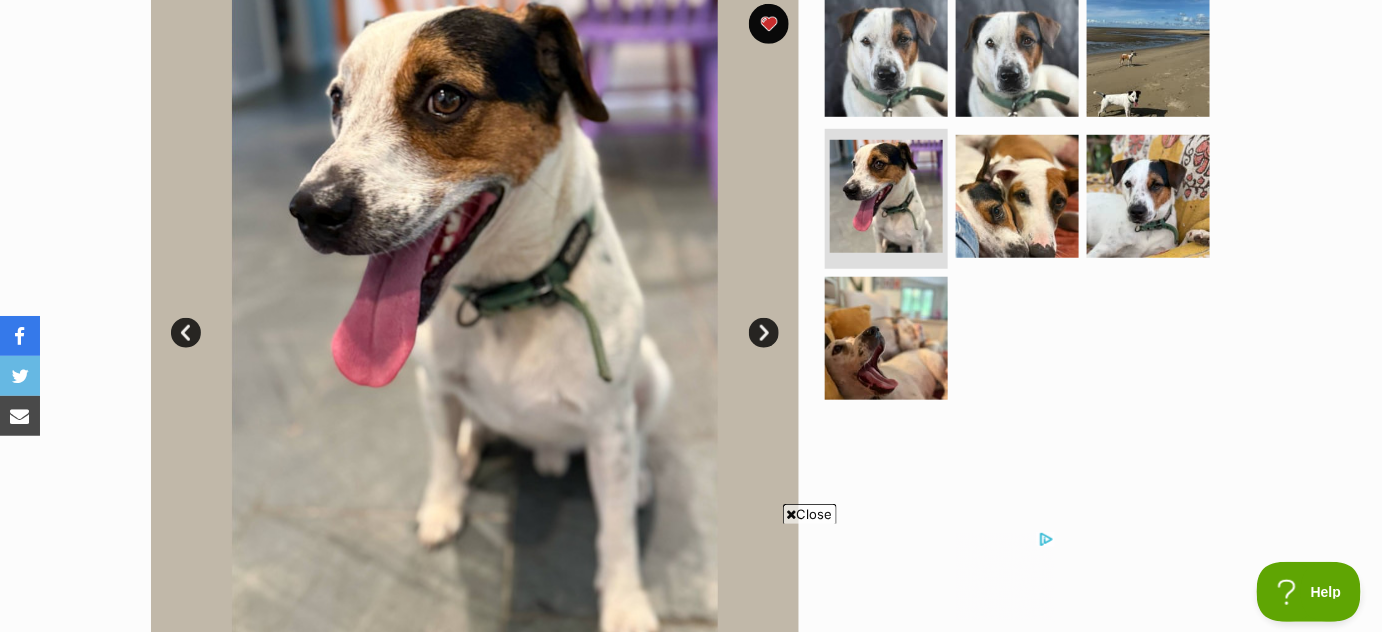 click on "Next" at bounding box center (764, 333) 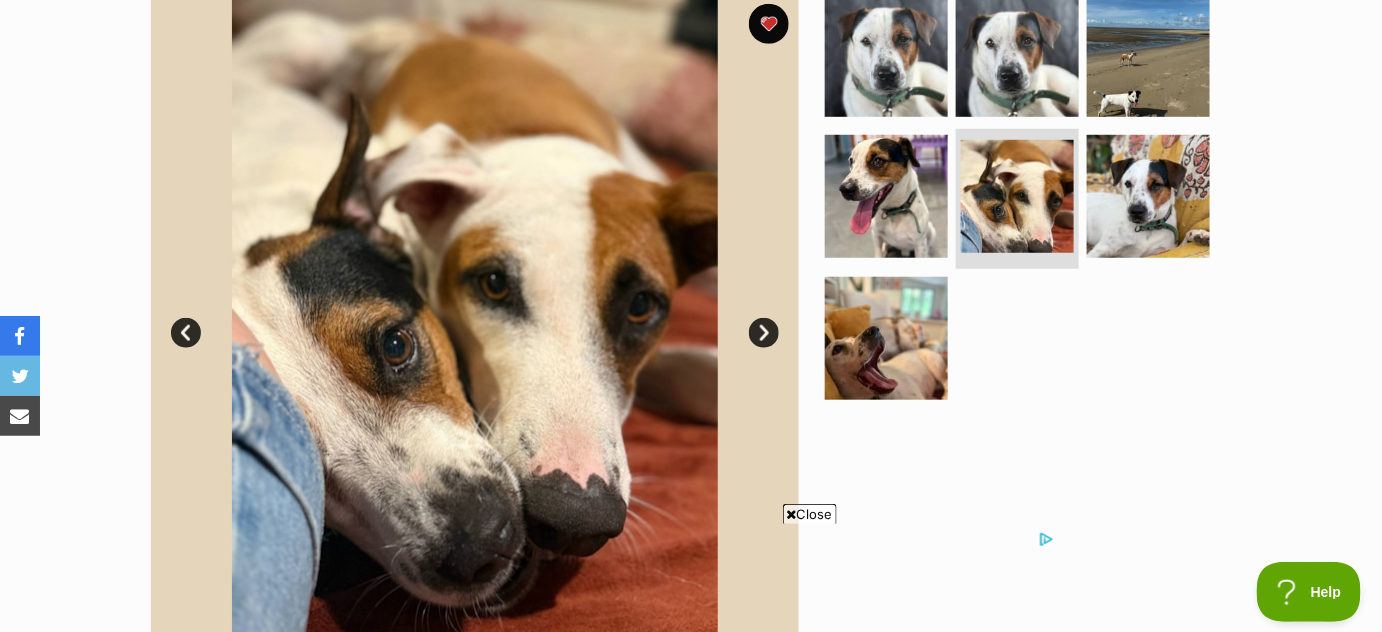 click on "Next" at bounding box center (764, 333) 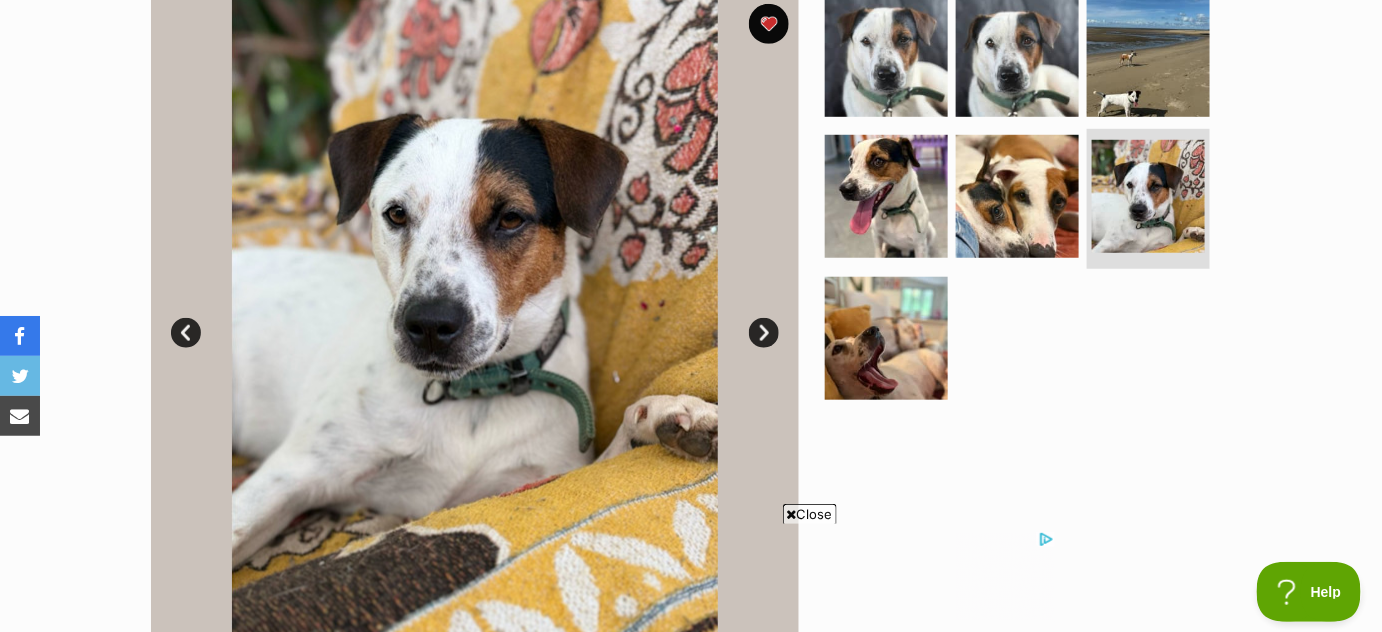click on "Next" at bounding box center (764, 333) 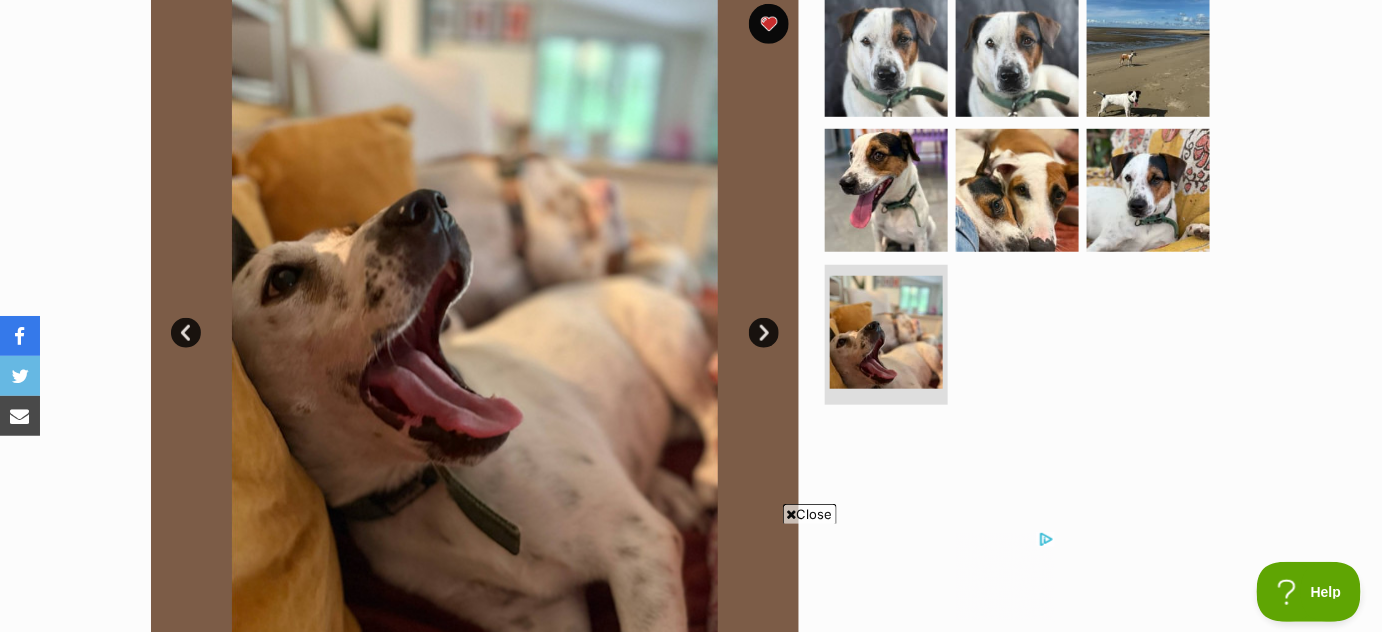 click on "Next" at bounding box center (764, 333) 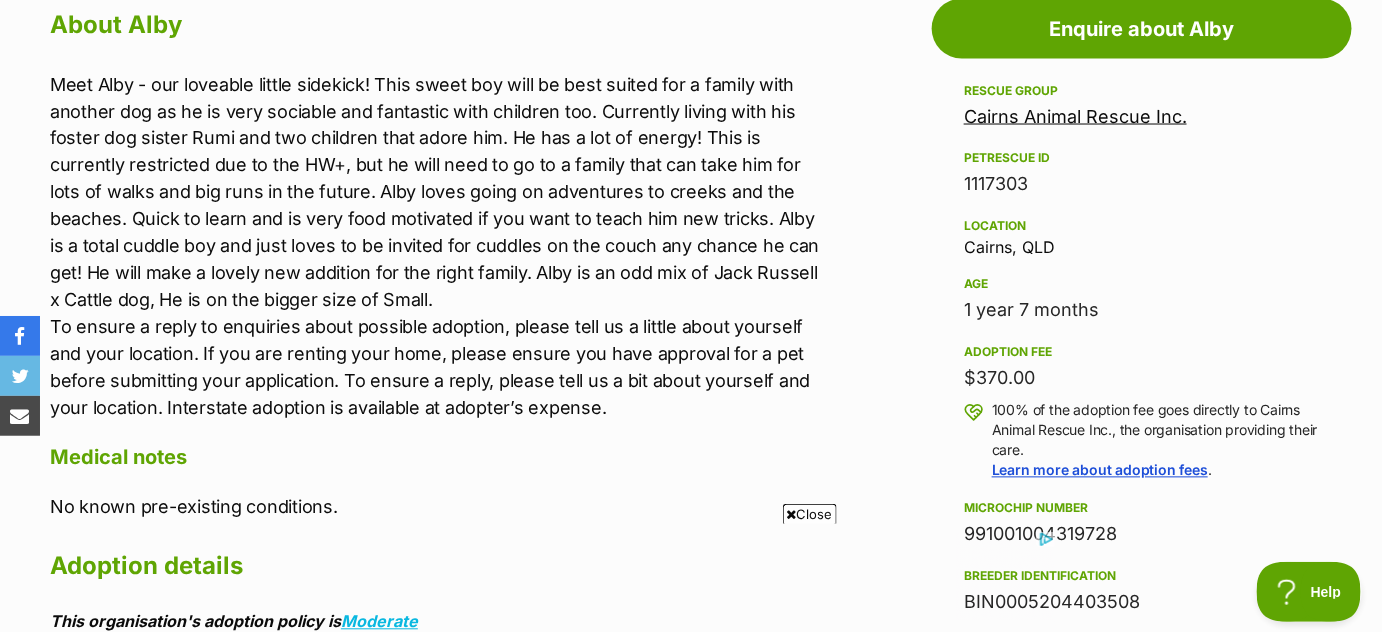 scroll, scrollTop: 1130, scrollLeft: 0, axis: vertical 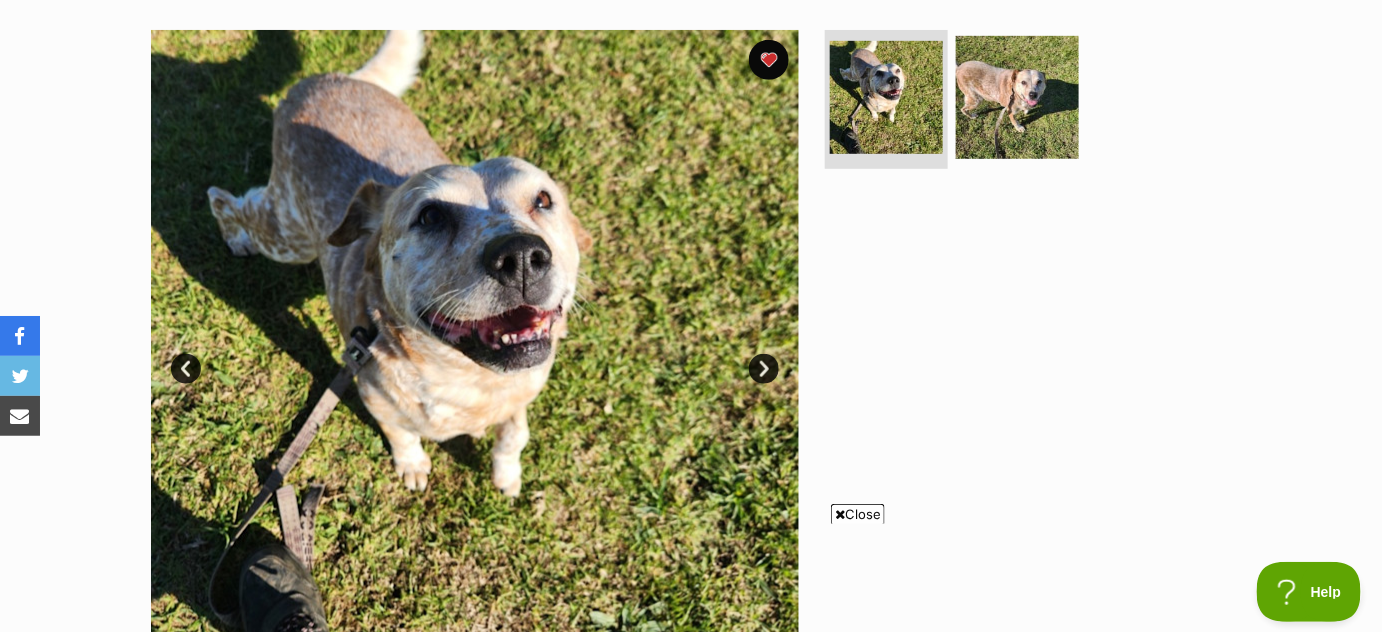 click on "Next" at bounding box center (764, 369) 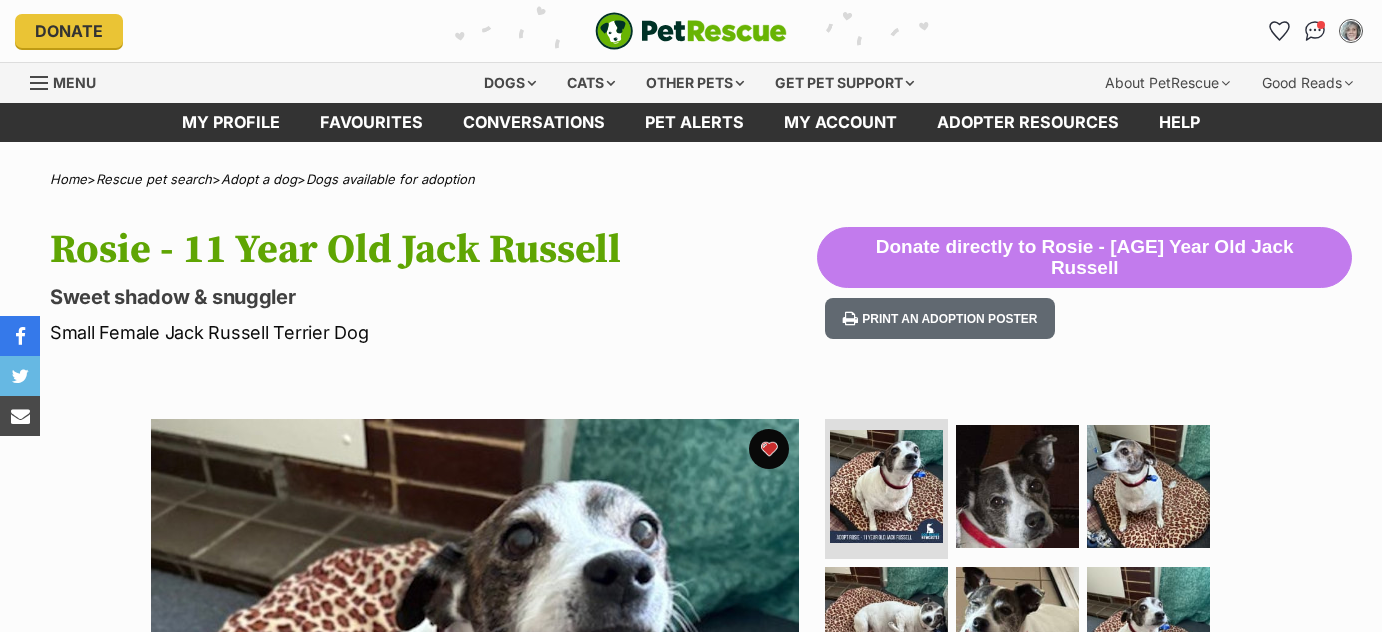 scroll, scrollTop: 0, scrollLeft: 0, axis: both 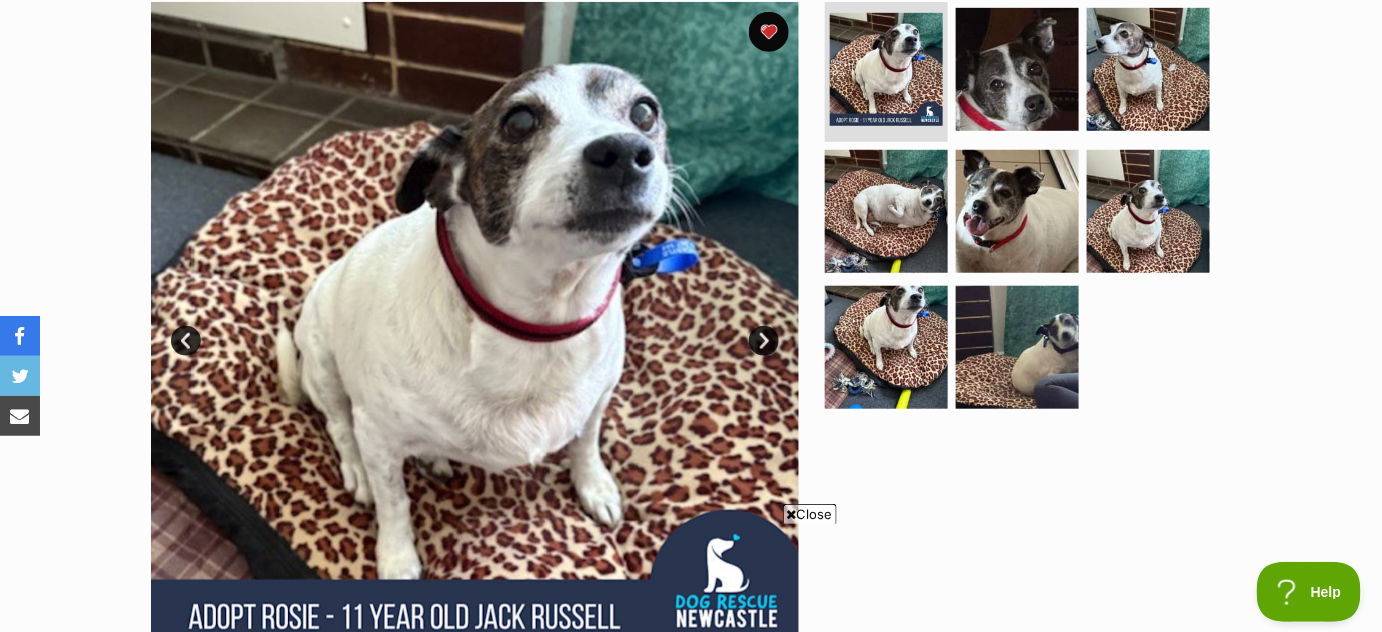 click on "Next" at bounding box center [764, 341] 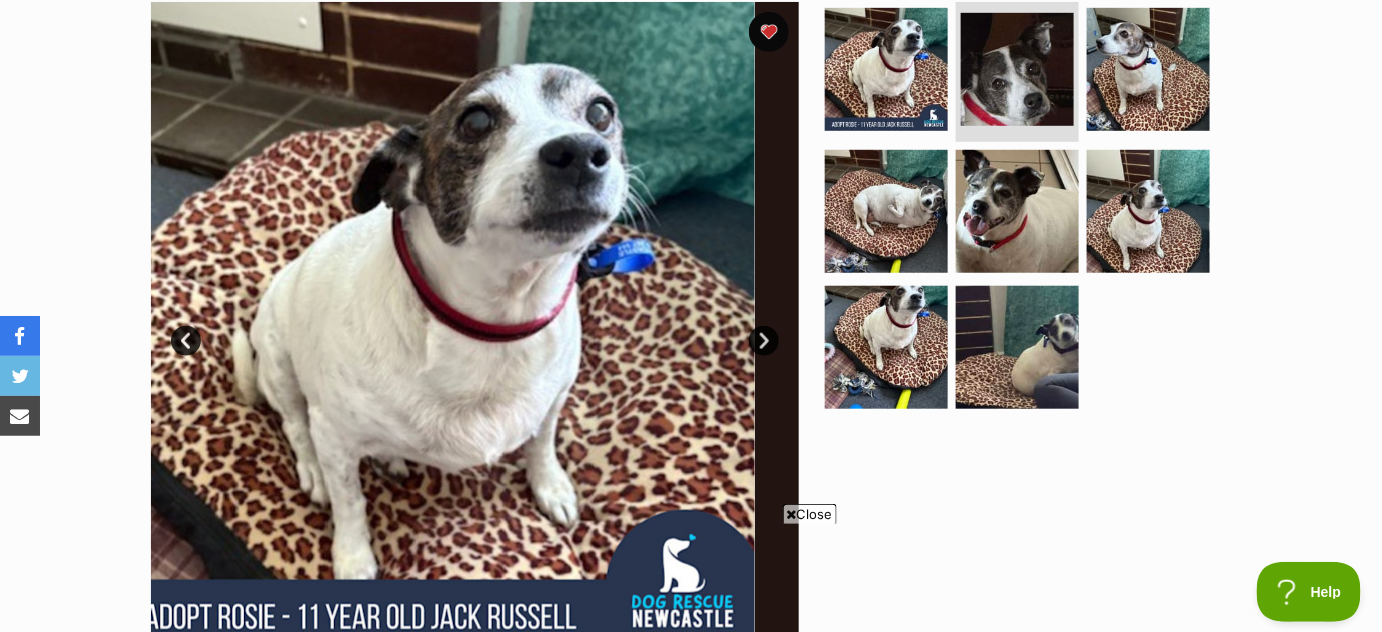 scroll, scrollTop: 0, scrollLeft: 0, axis: both 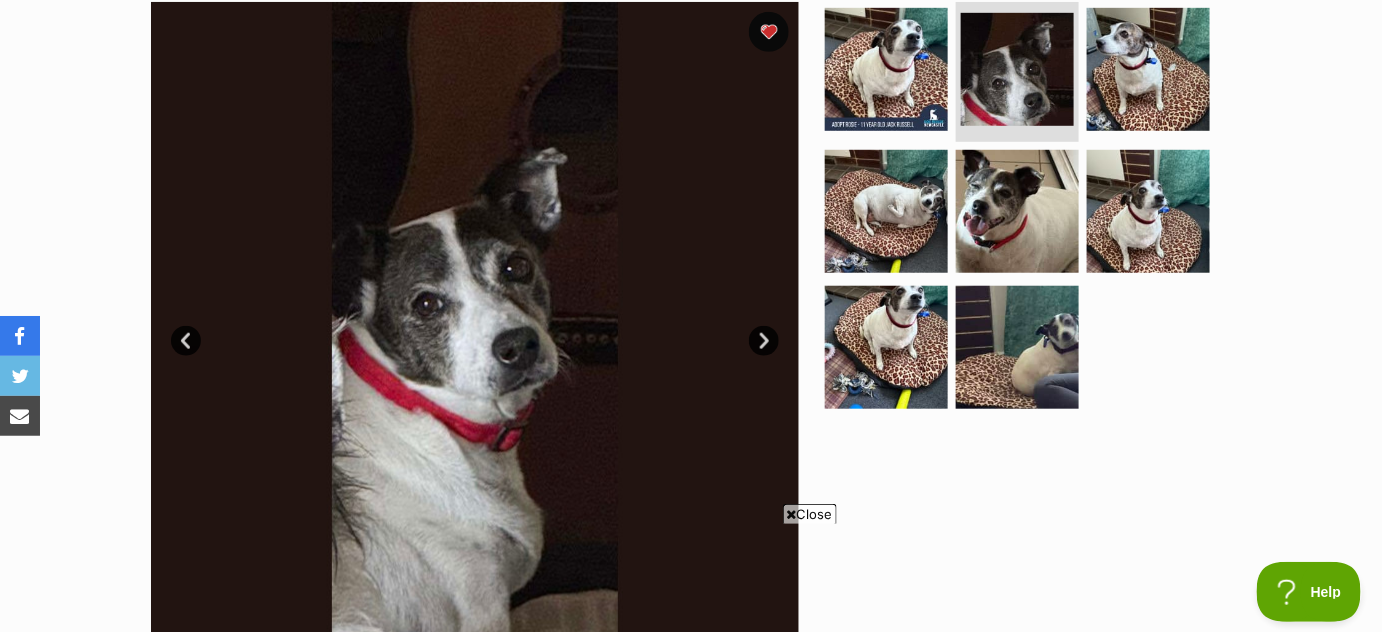 click on "Next" at bounding box center [764, 341] 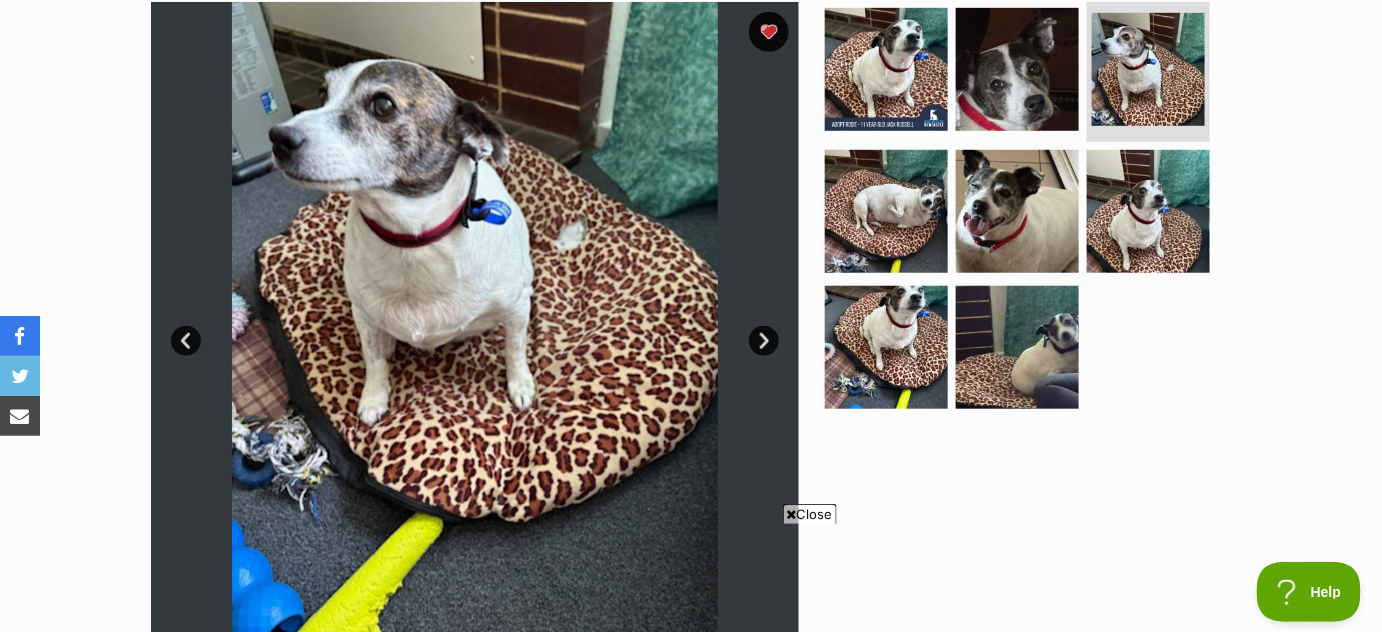 click on "Next" at bounding box center [764, 341] 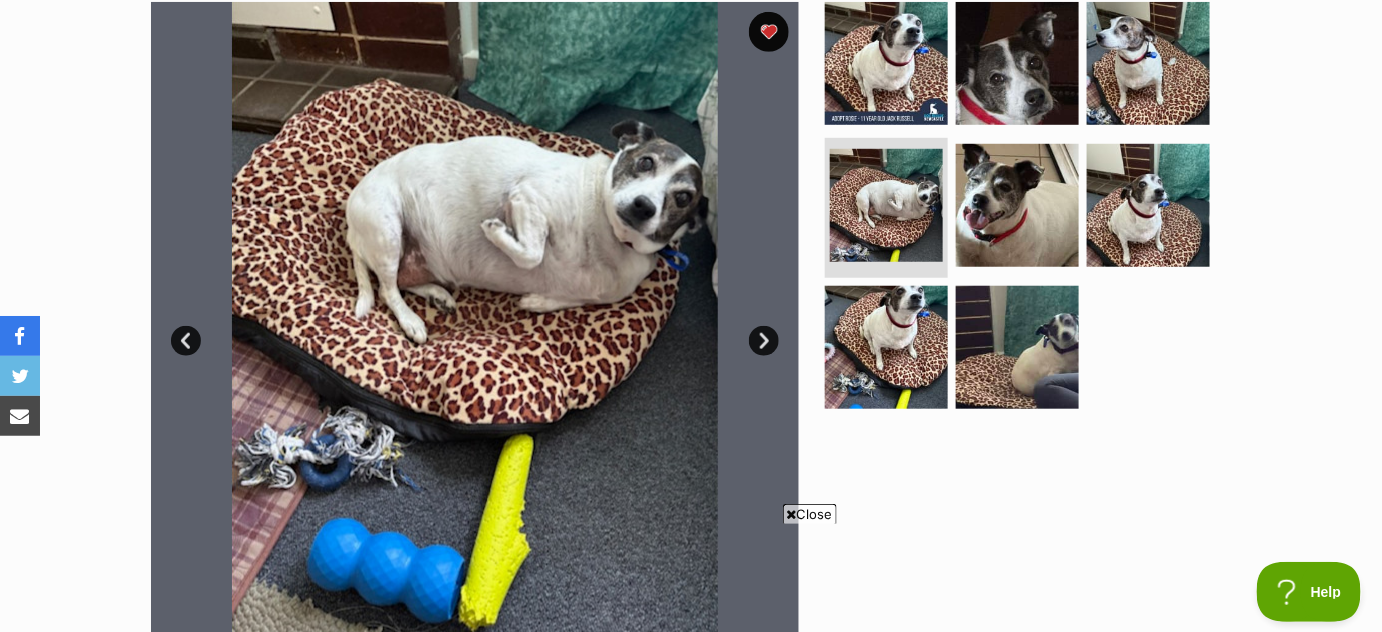 click on "Next" at bounding box center [764, 341] 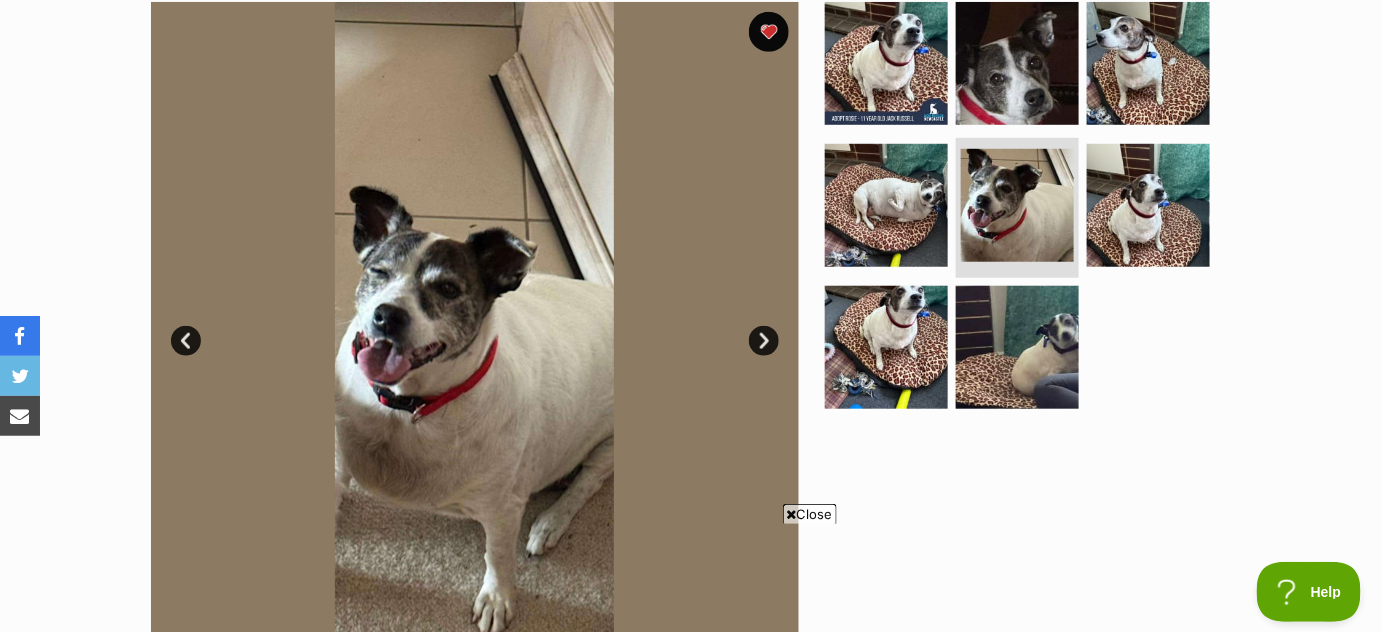 click on "Next" at bounding box center (764, 341) 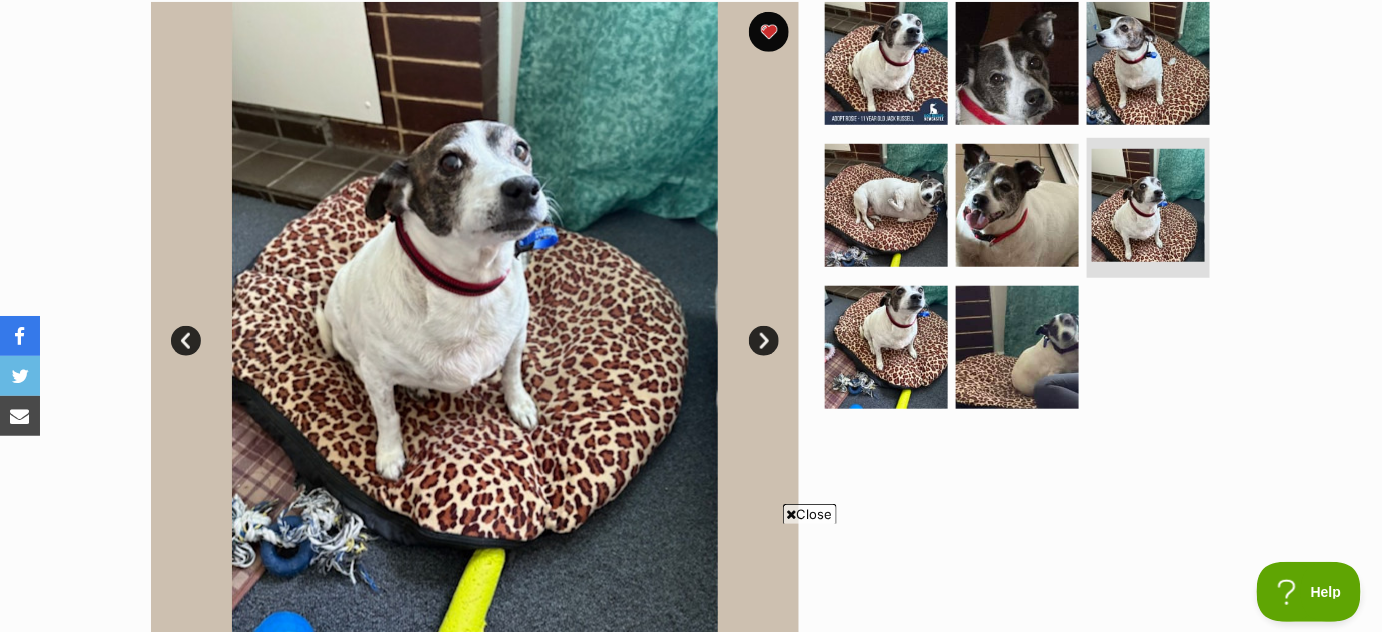 click on "Next" at bounding box center (764, 341) 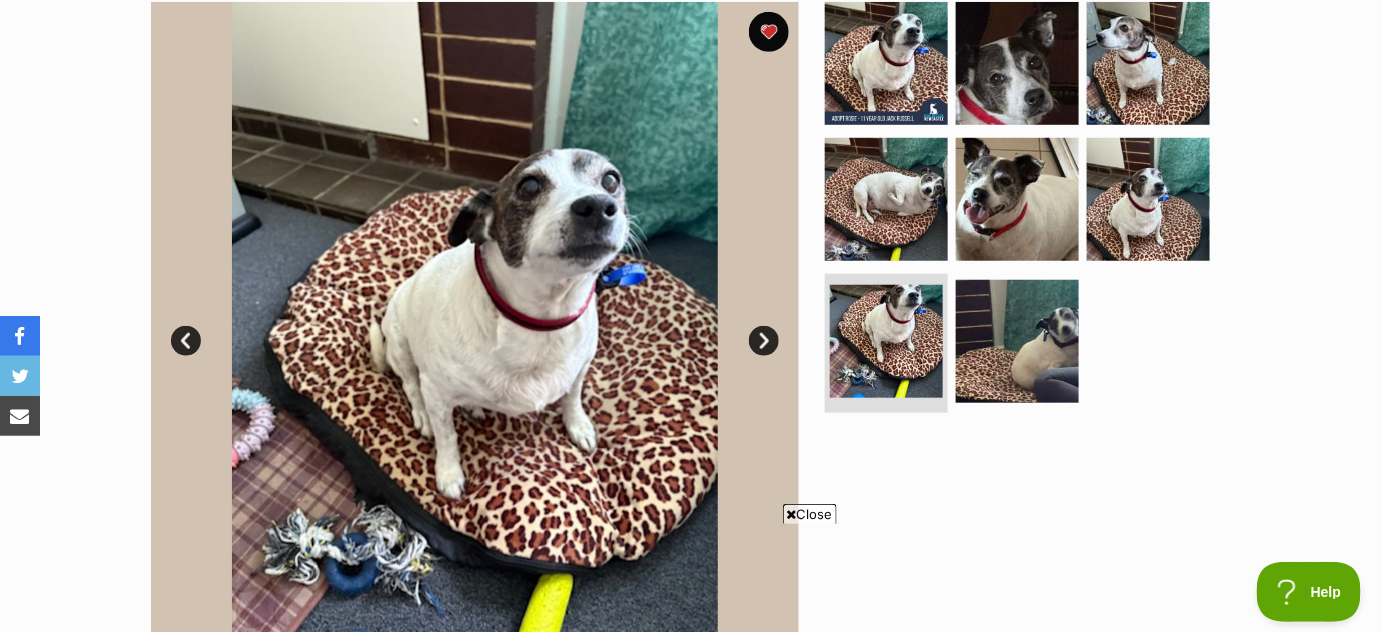 click on "Next" at bounding box center (764, 341) 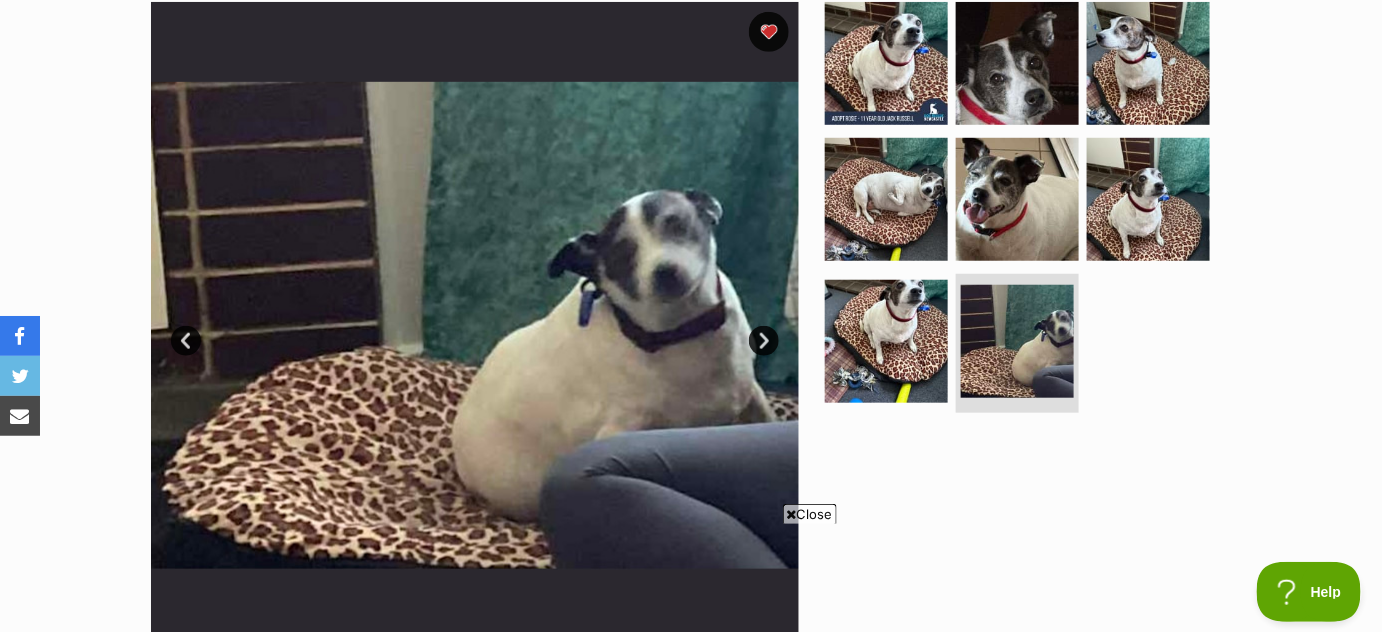 click on "Next" at bounding box center (764, 341) 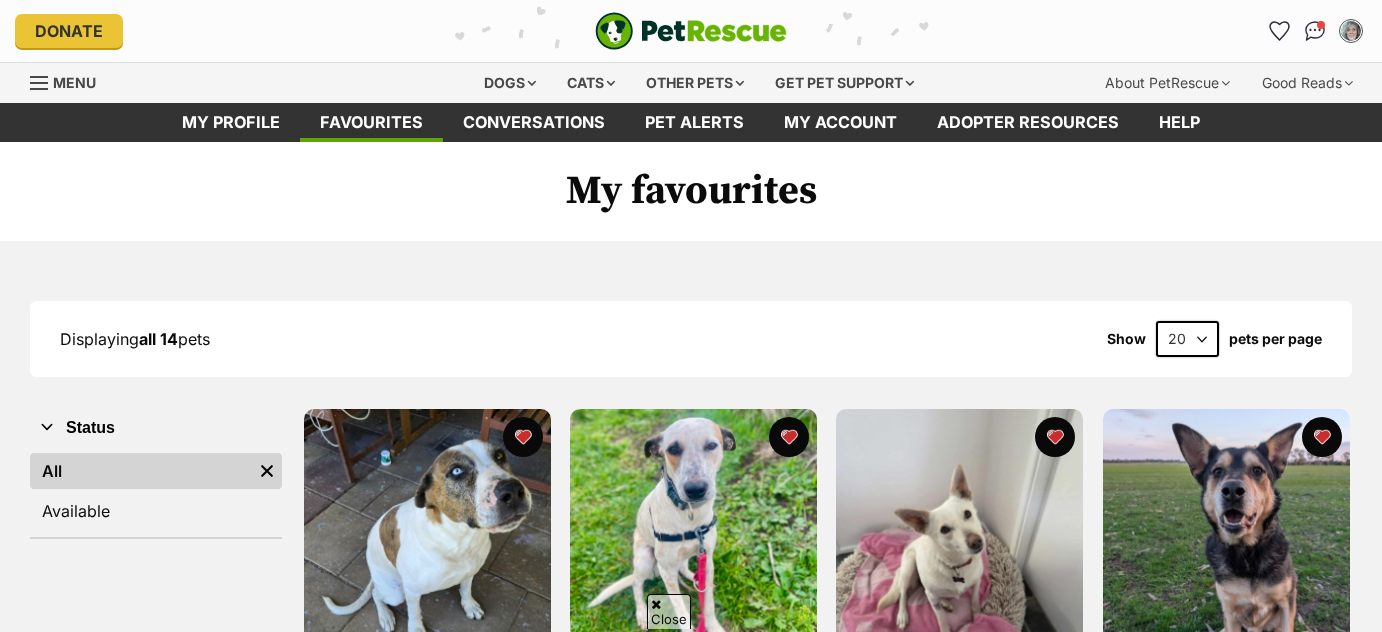 scroll, scrollTop: 1173, scrollLeft: 0, axis: vertical 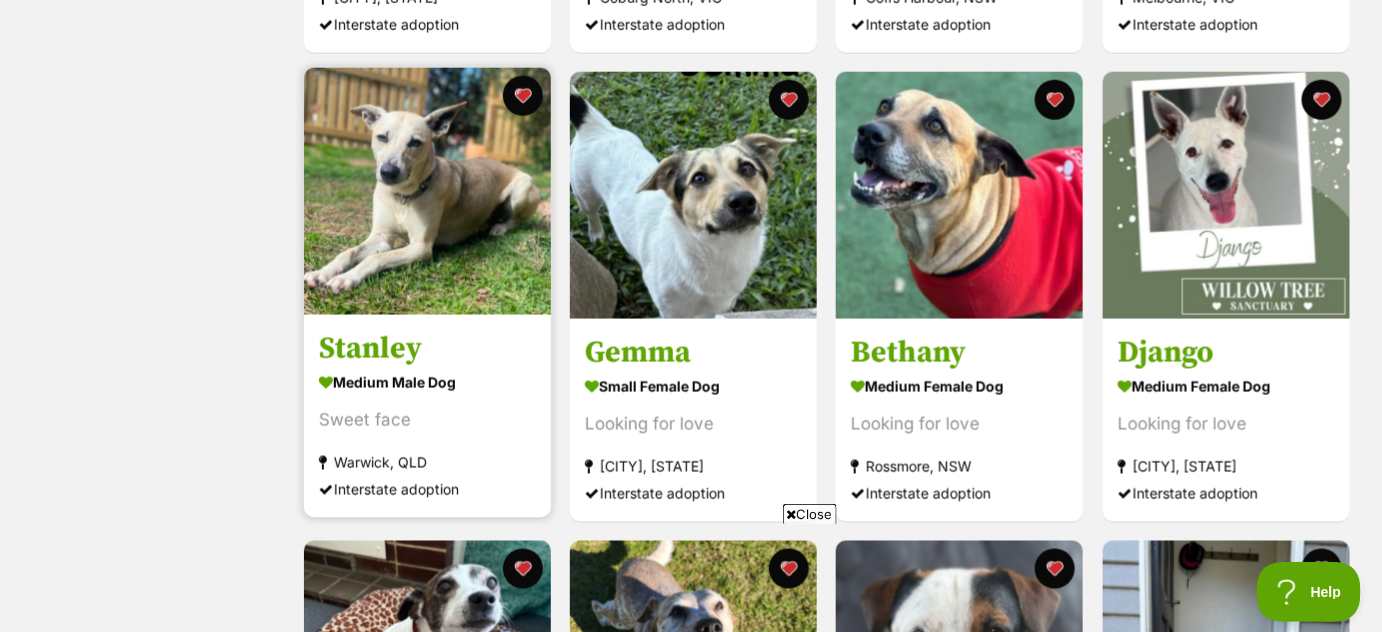 click at bounding box center (427, 191) 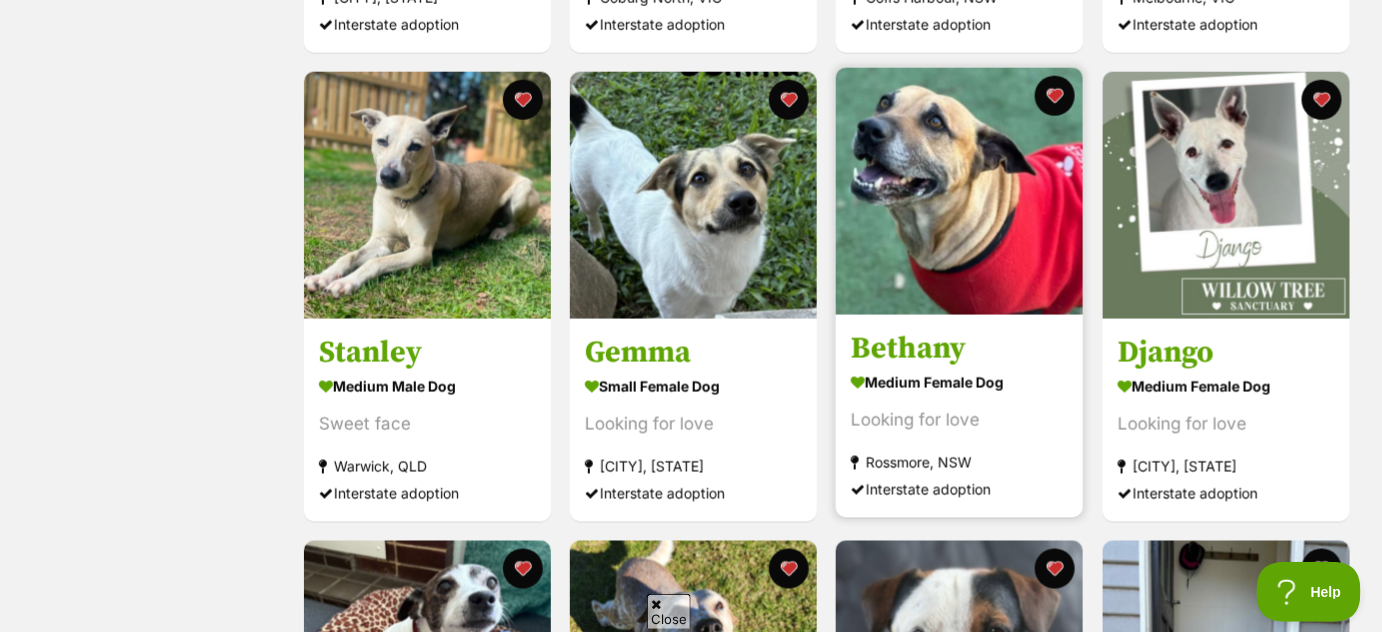 scroll, scrollTop: 0, scrollLeft: 0, axis: both 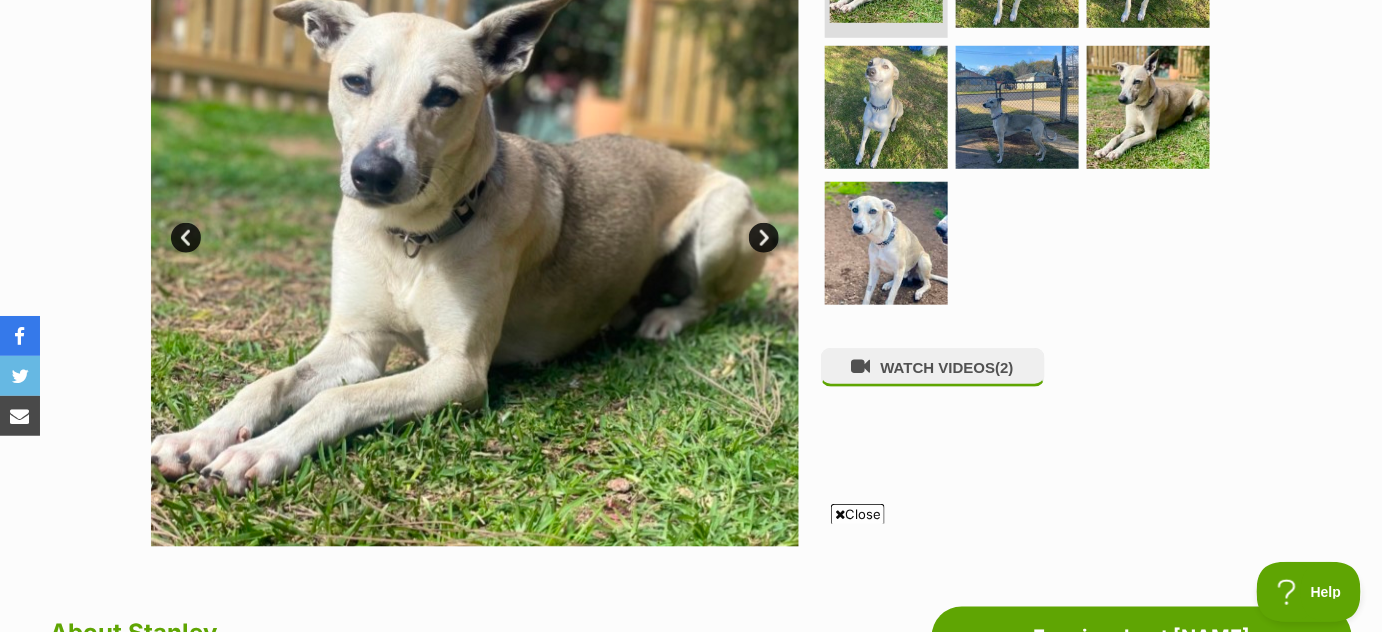 click on "Next" at bounding box center [764, 238] 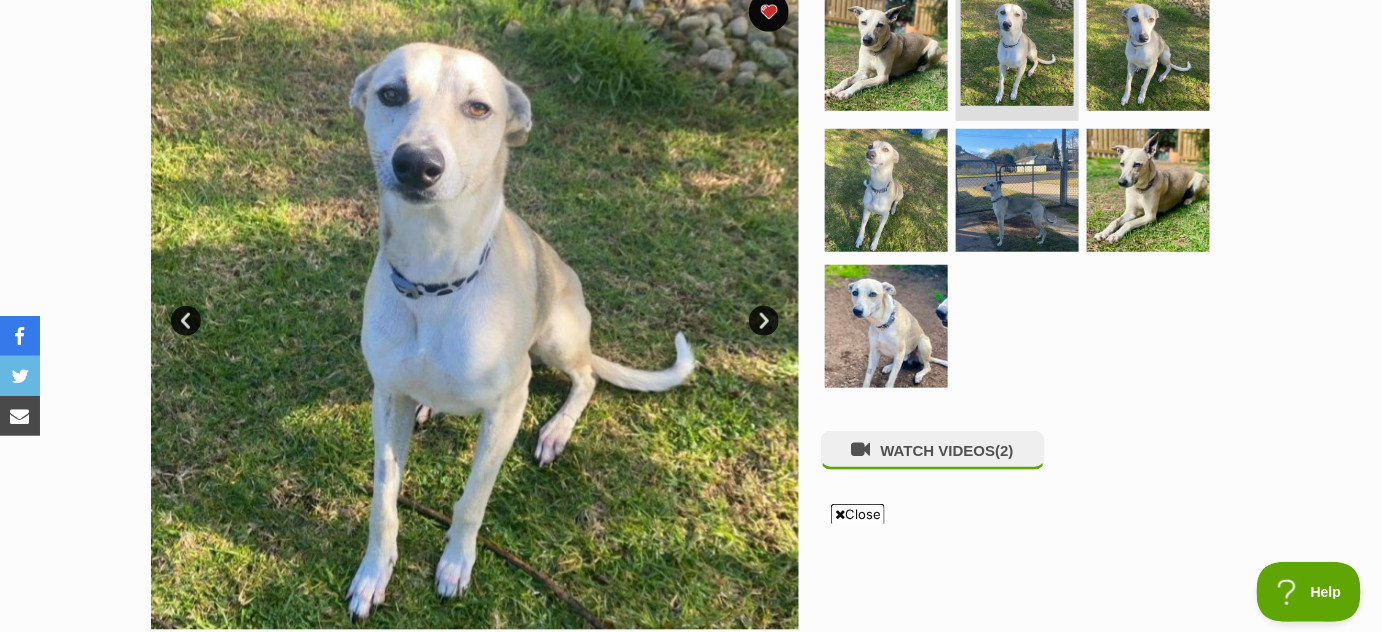 scroll, scrollTop: 424, scrollLeft: 0, axis: vertical 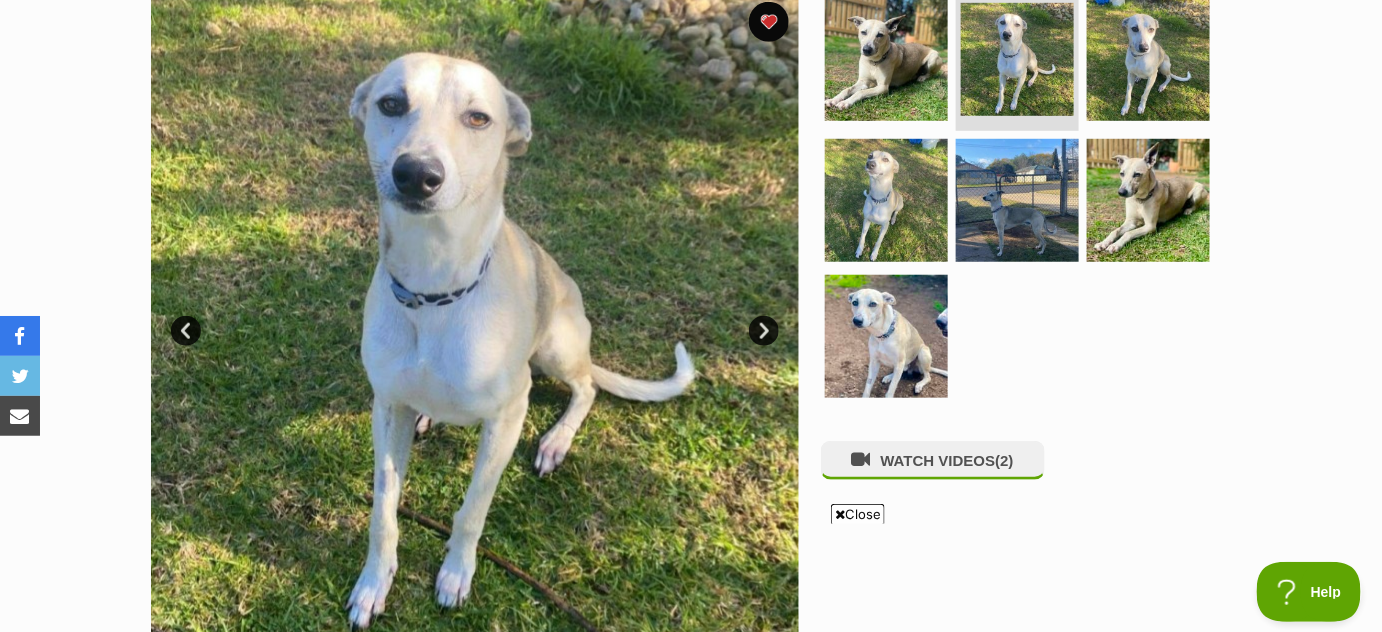 click on "Next" at bounding box center (764, 331) 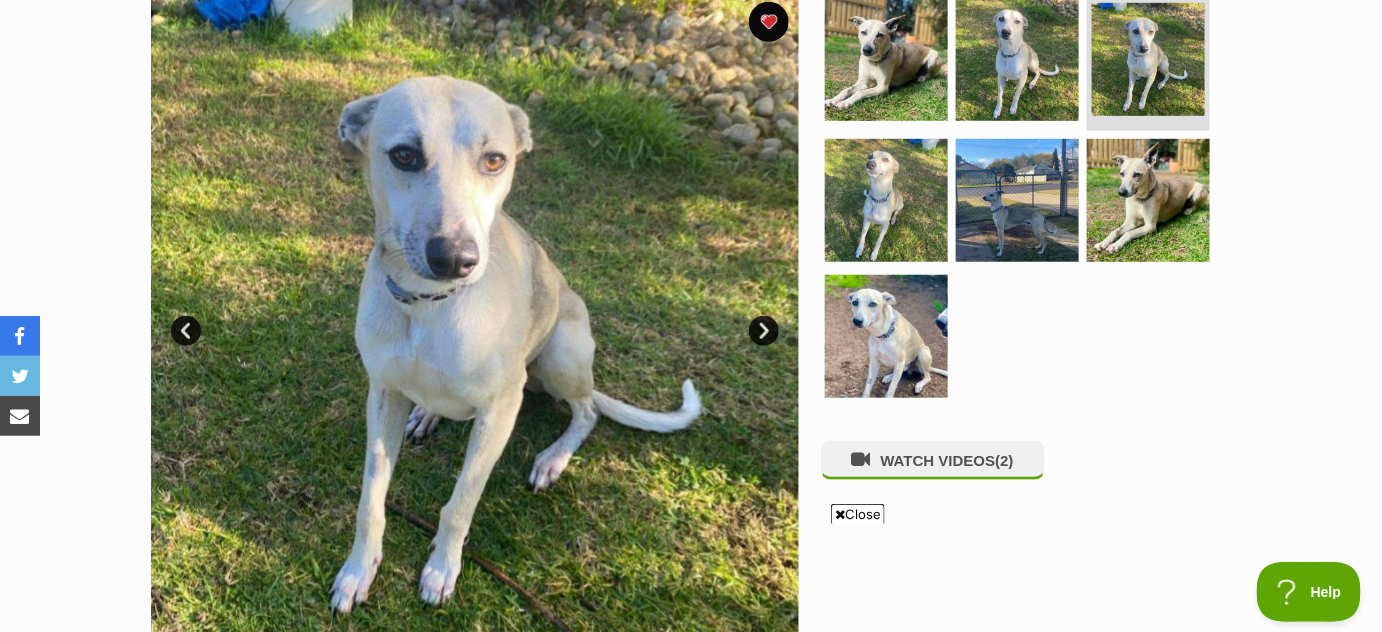 click on "Next" at bounding box center (764, 331) 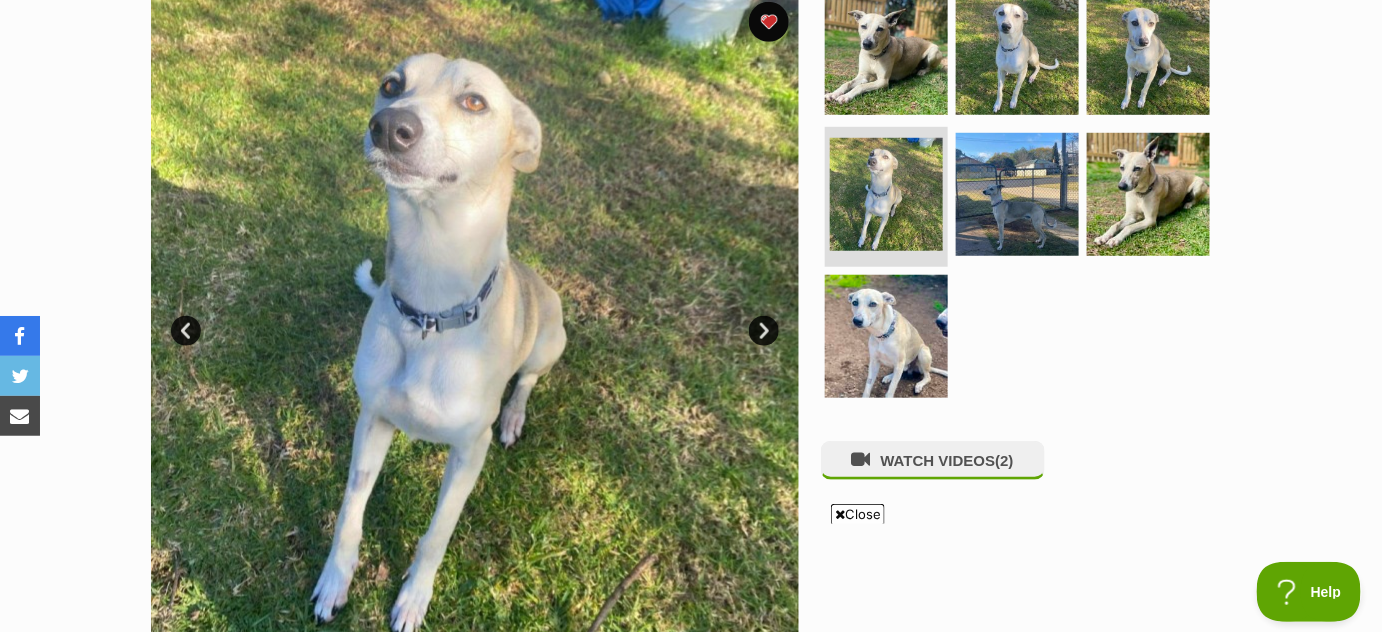 click on "Next" at bounding box center [764, 331] 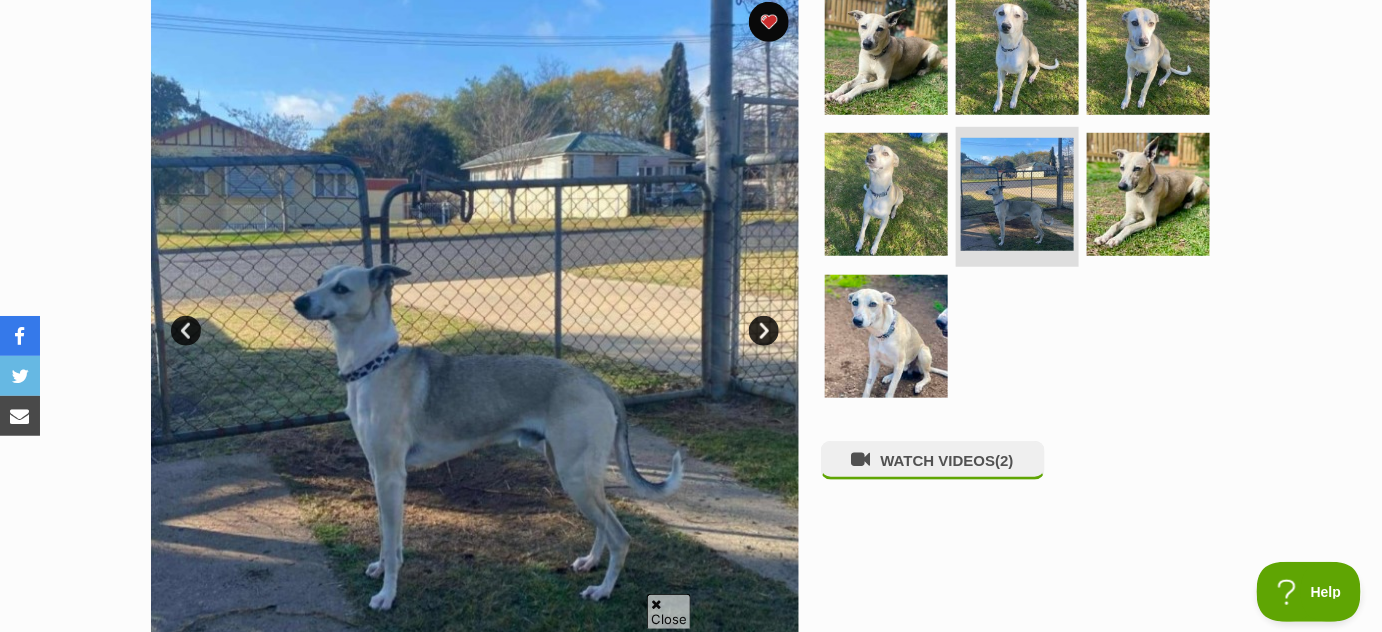 click on "Next" at bounding box center (764, 331) 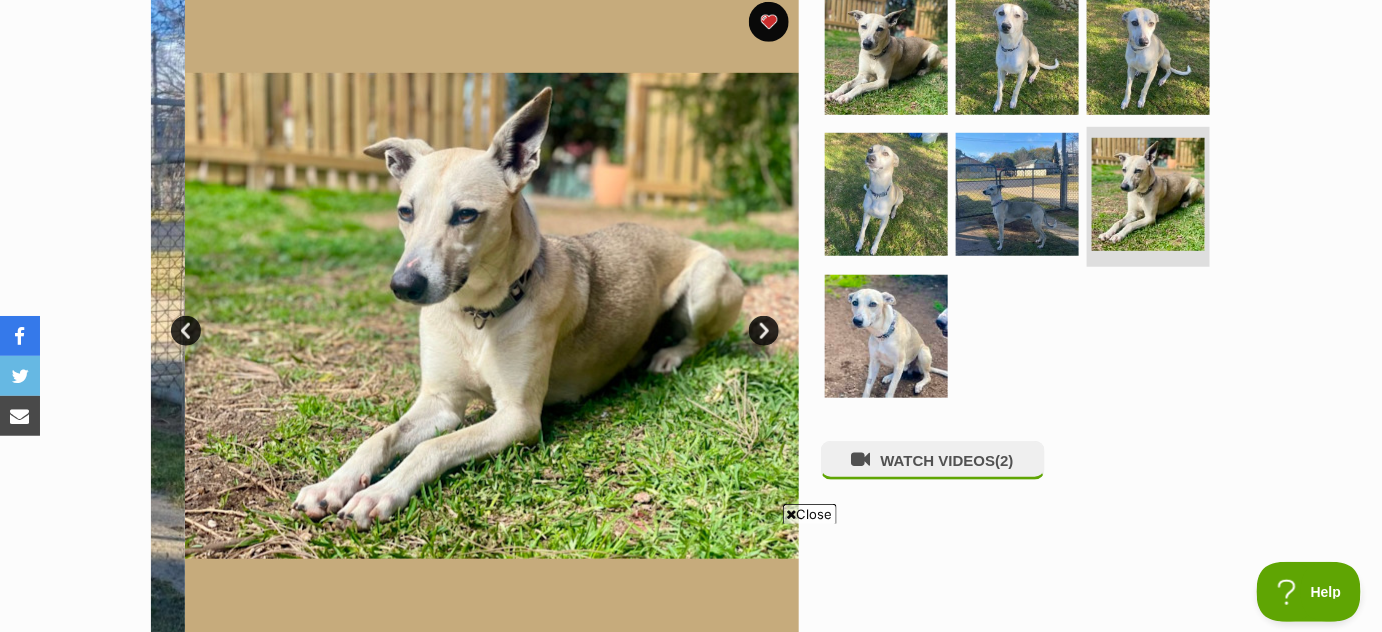 scroll, scrollTop: 0, scrollLeft: 0, axis: both 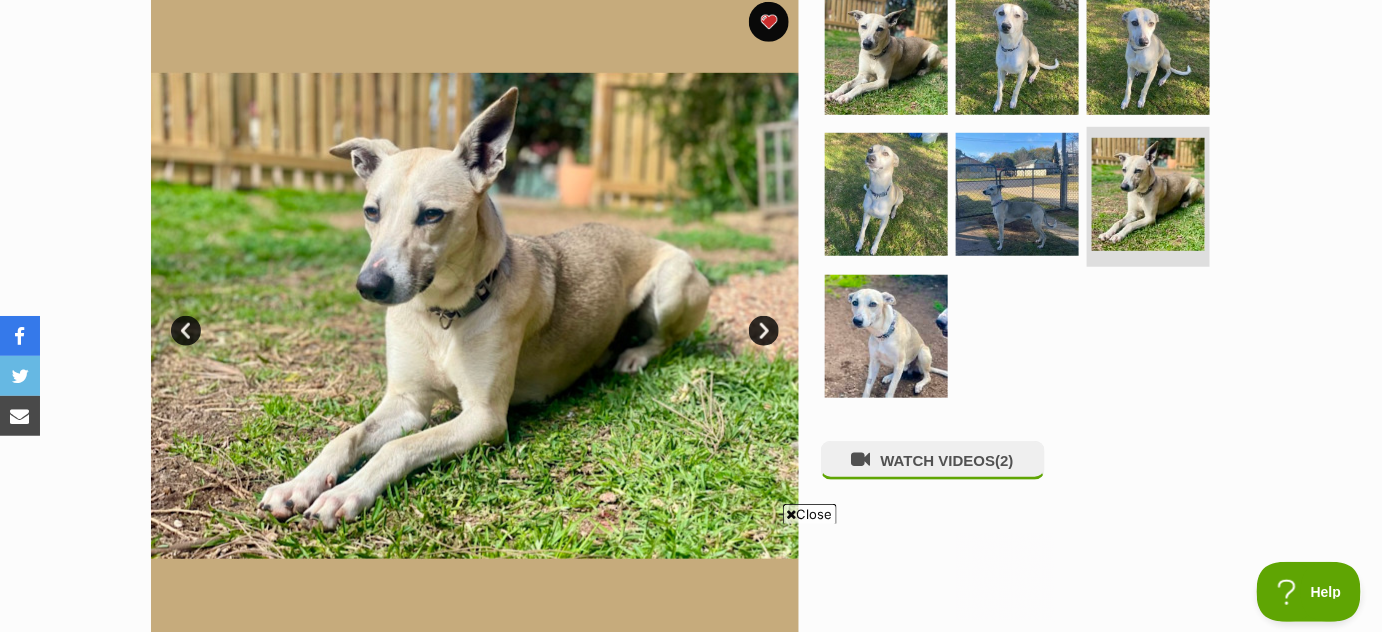 click on "Next" at bounding box center (764, 331) 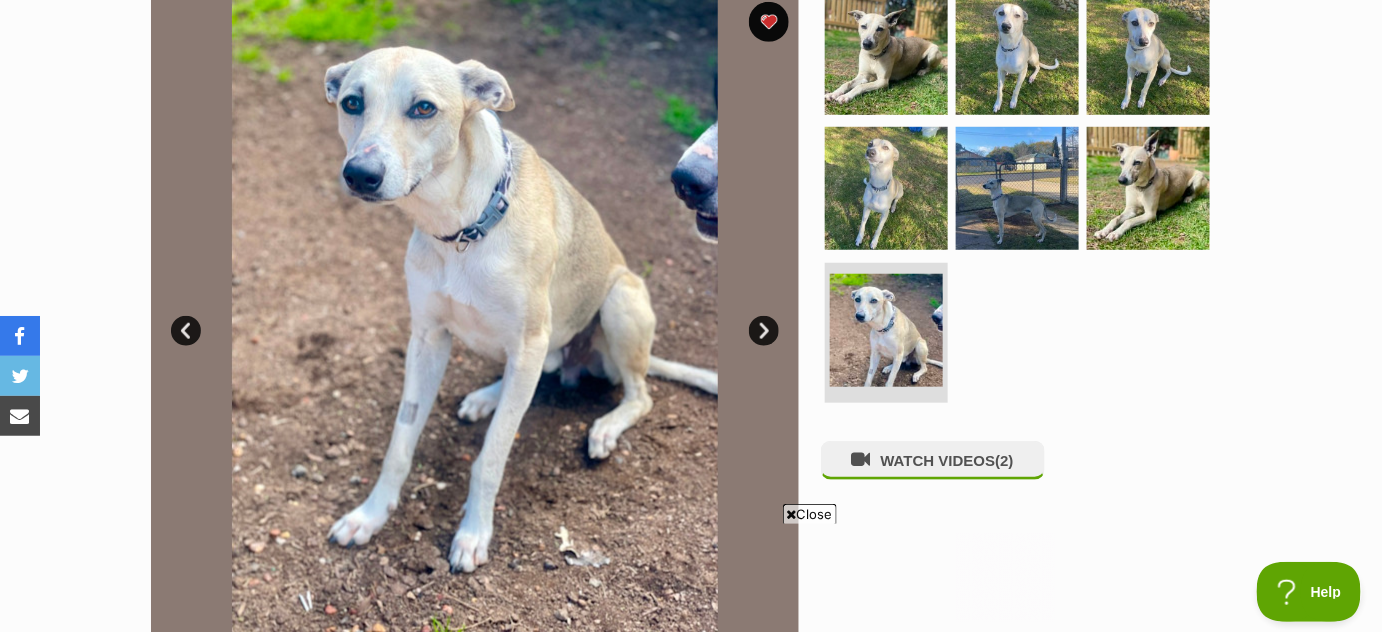click on "Next" at bounding box center (764, 331) 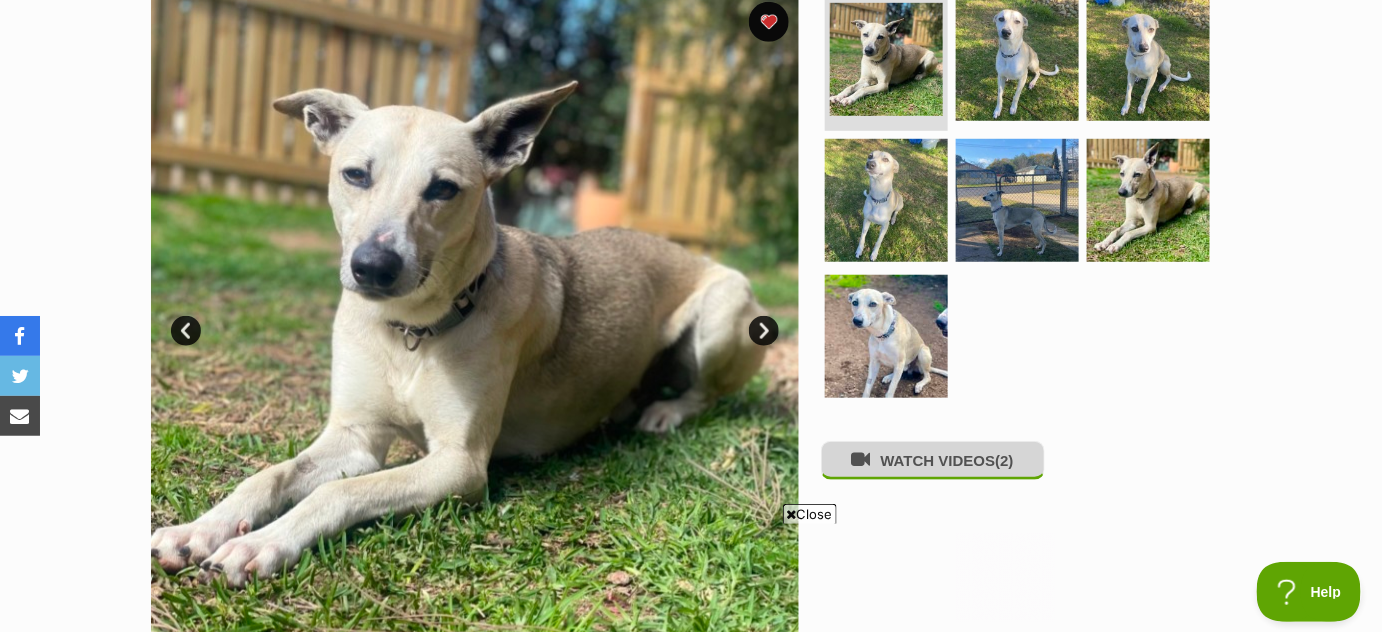 click on "WATCH VIDEOS
(2)" at bounding box center [933, 460] 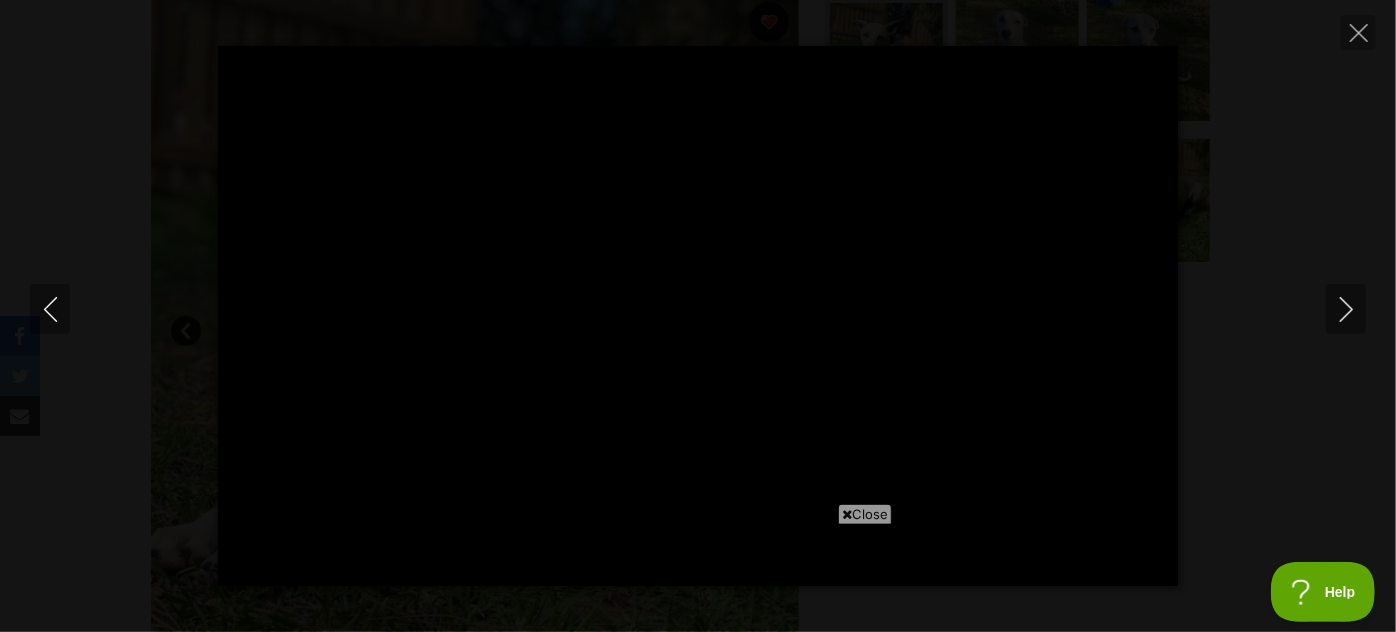 type on "100" 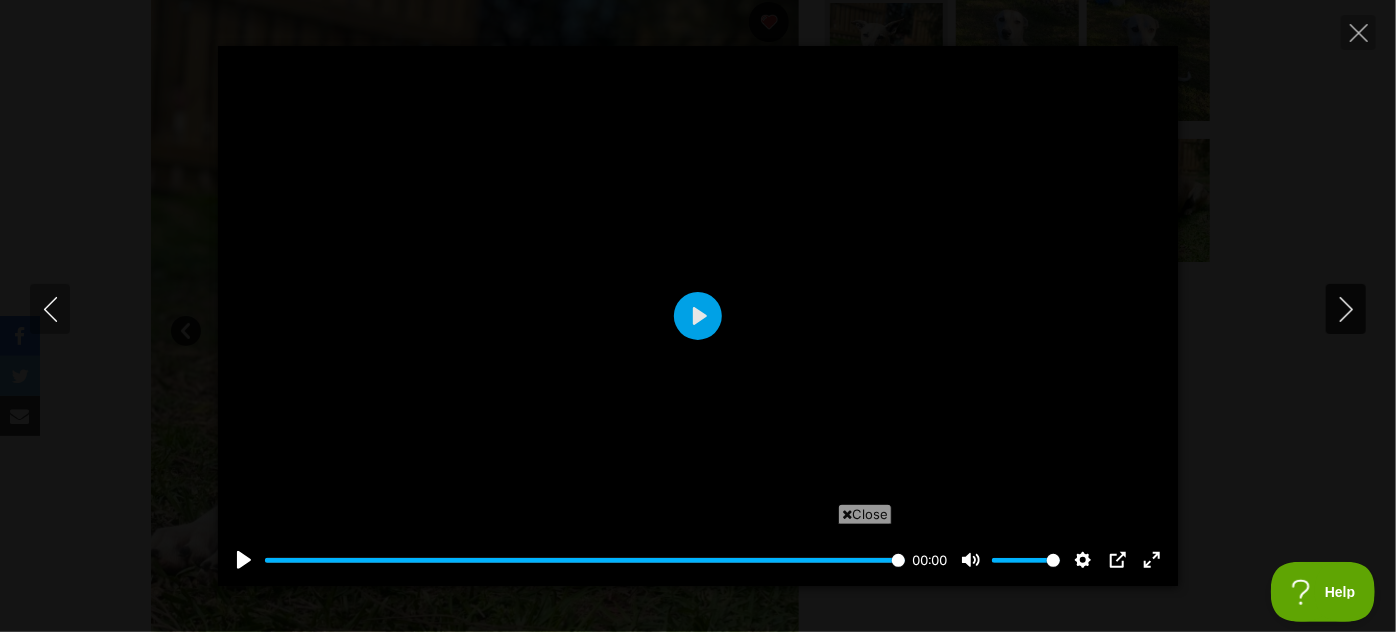 click 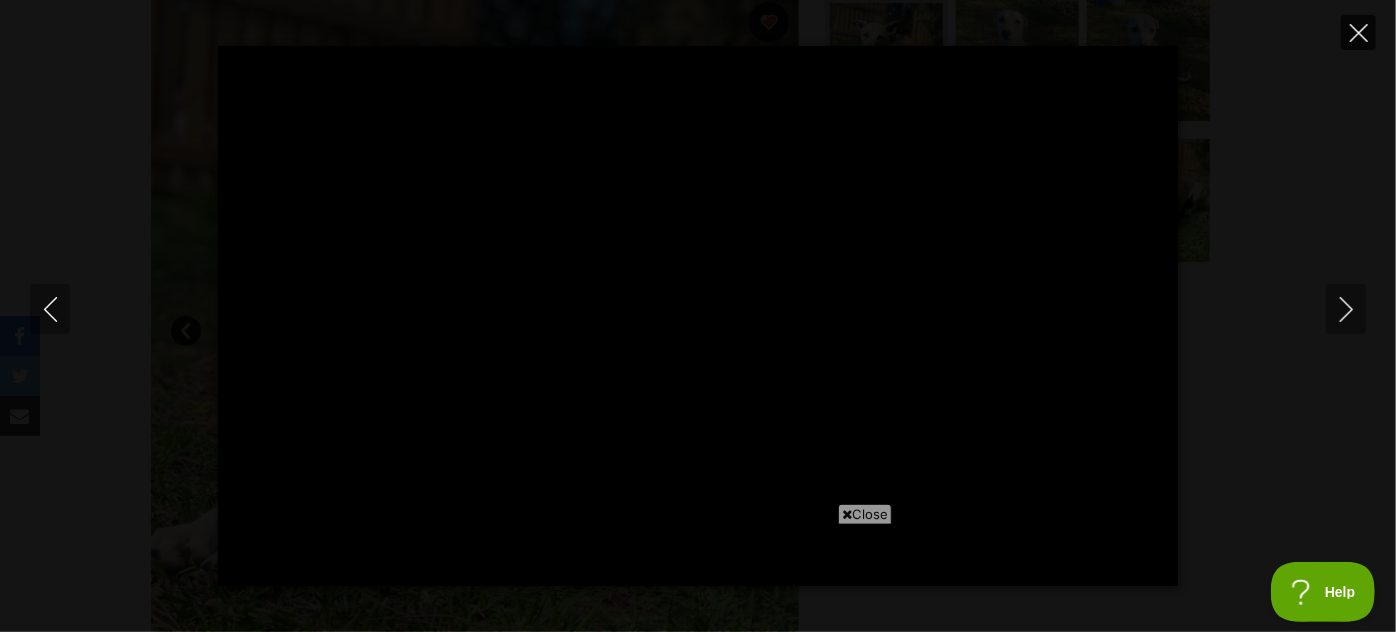 click 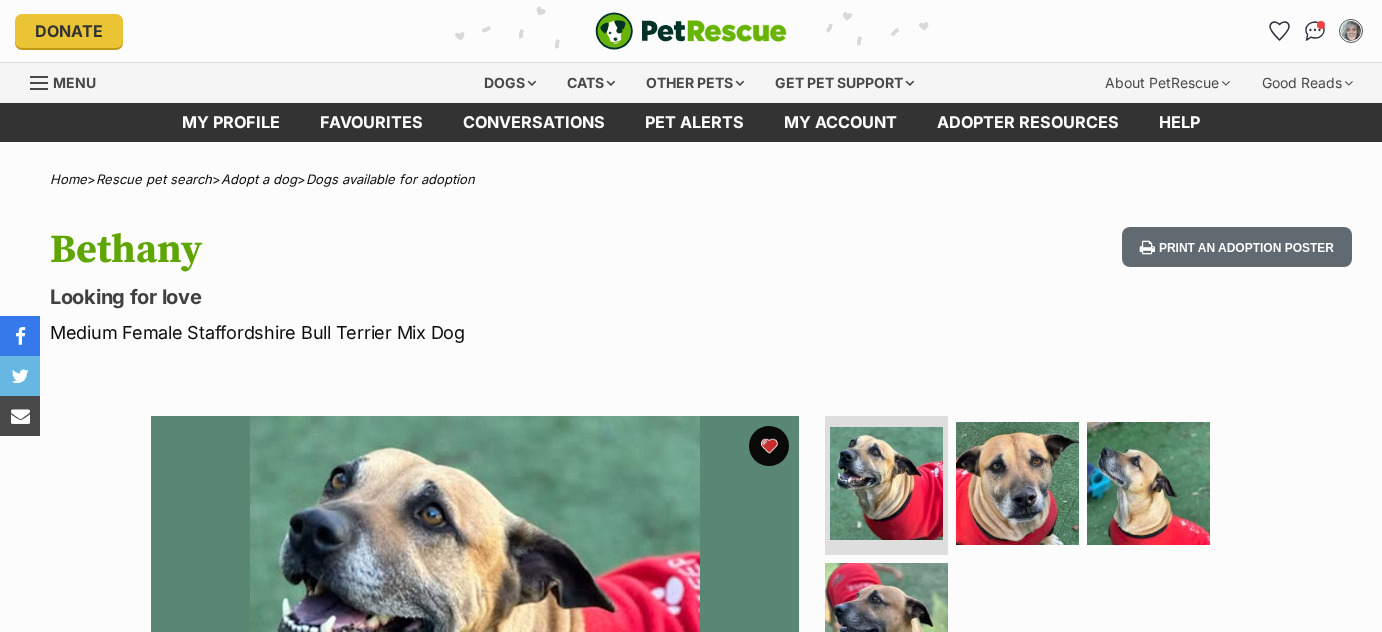 scroll, scrollTop: 0, scrollLeft: 0, axis: both 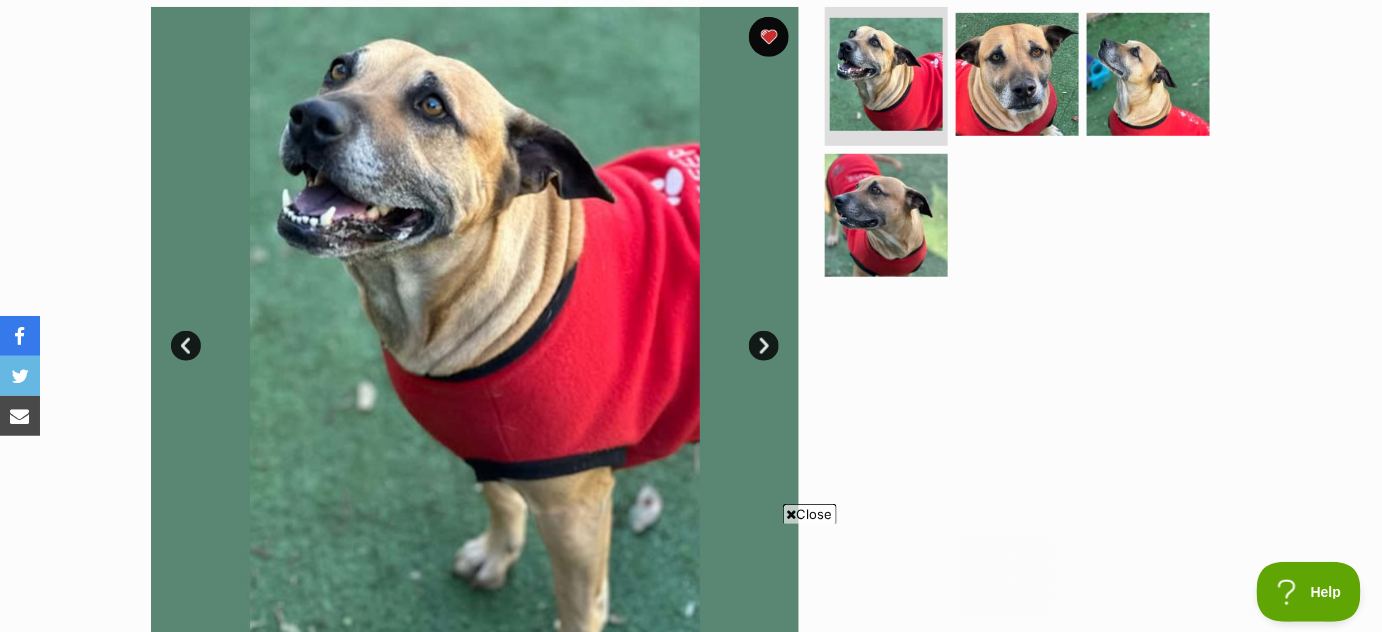 click on "Next" at bounding box center (764, 346) 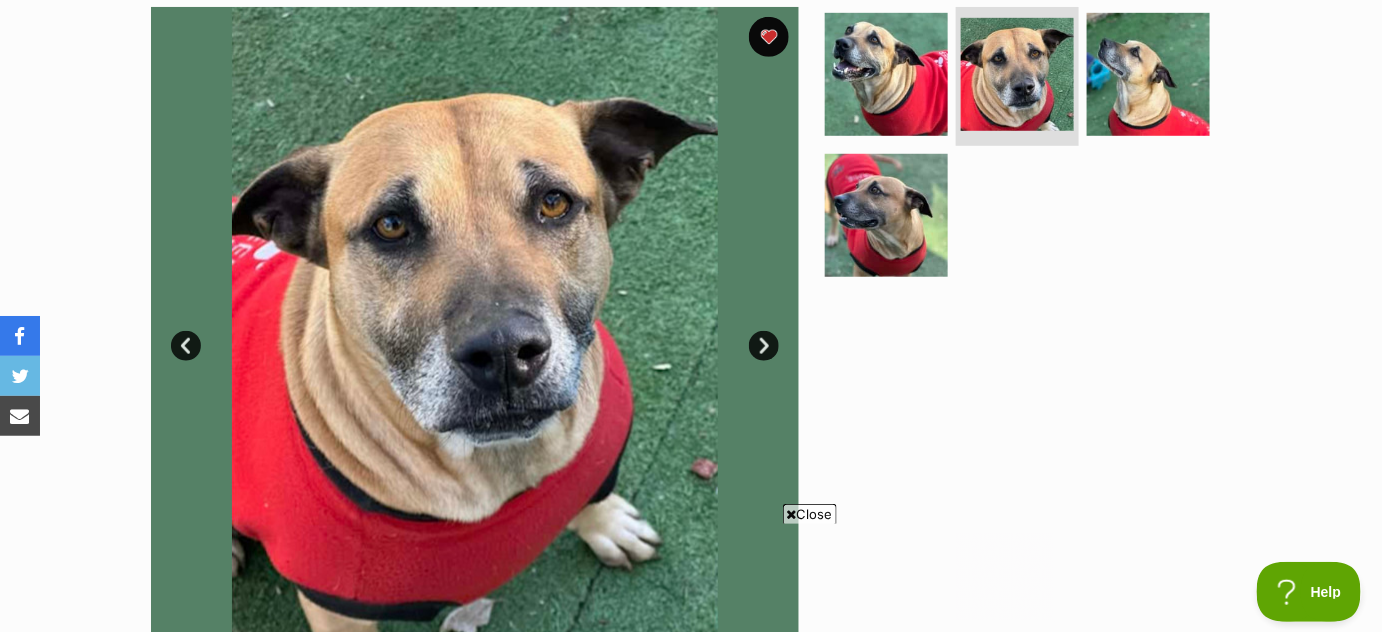 scroll, scrollTop: 0, scrollLeft: 0, axis: both 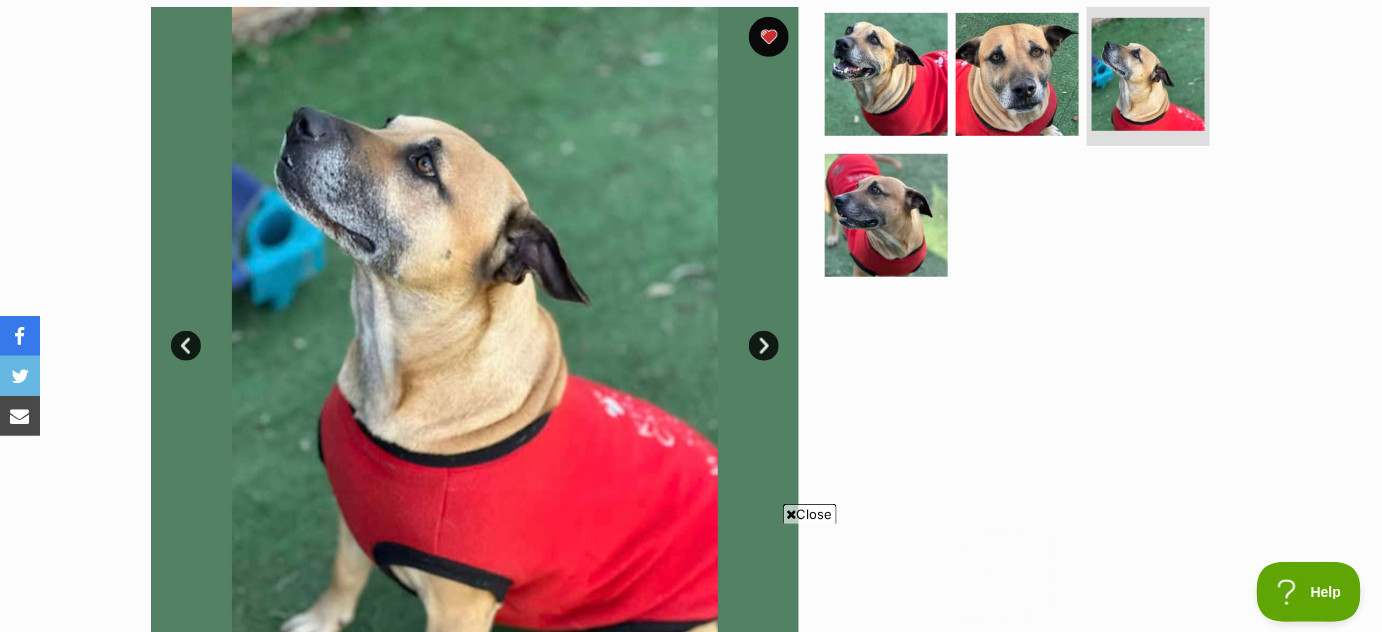 click on "Next" at bounding box center [764, 346] 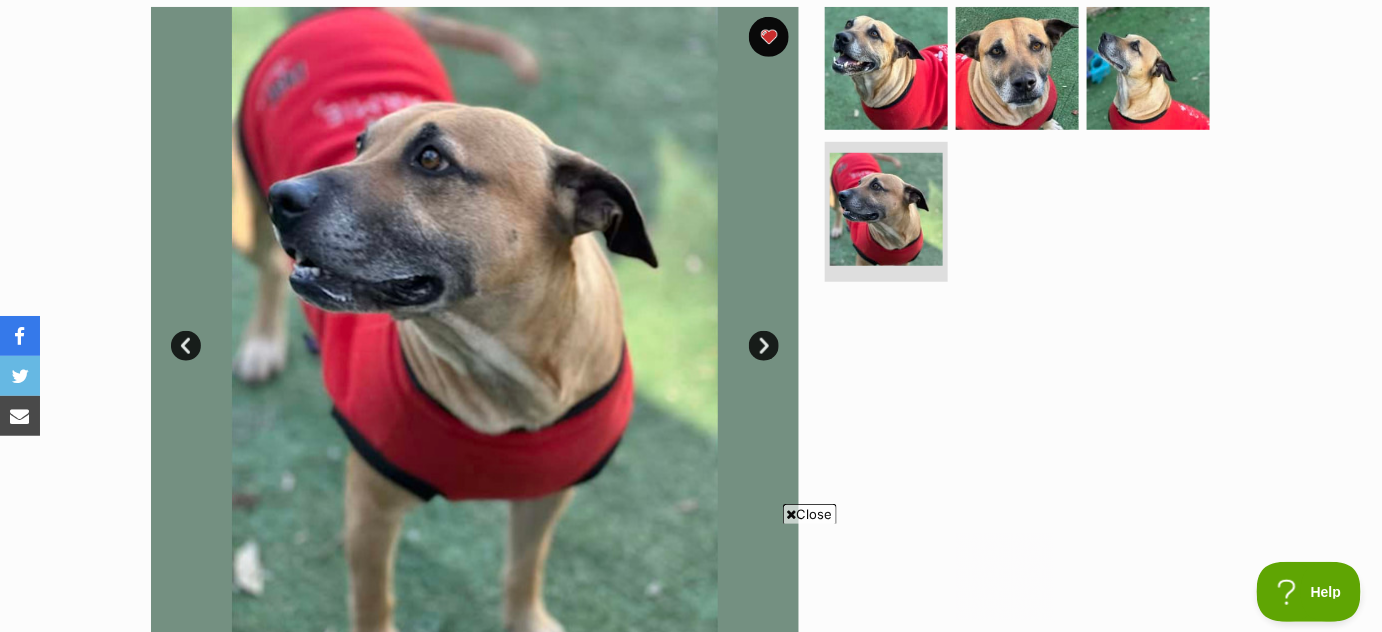 click on "Next" at bounding box center [764, 346] 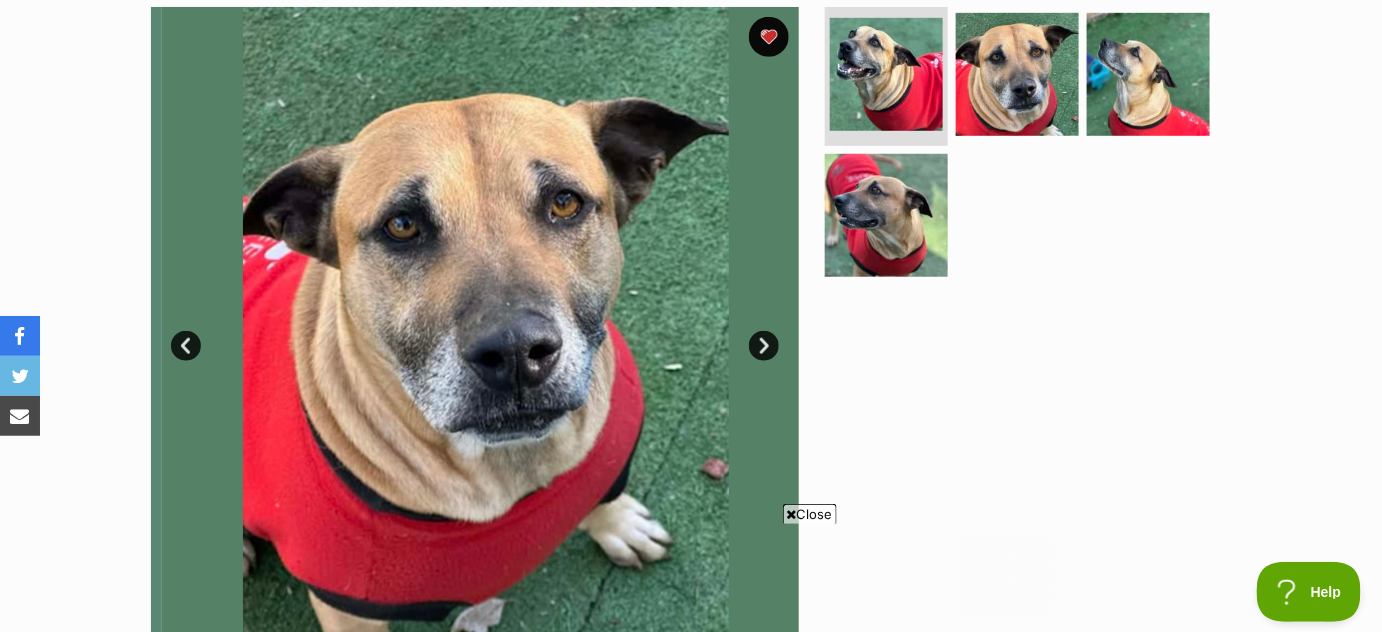 scroll, scrollTop: 0, scrollLeft: 0, axis: both 